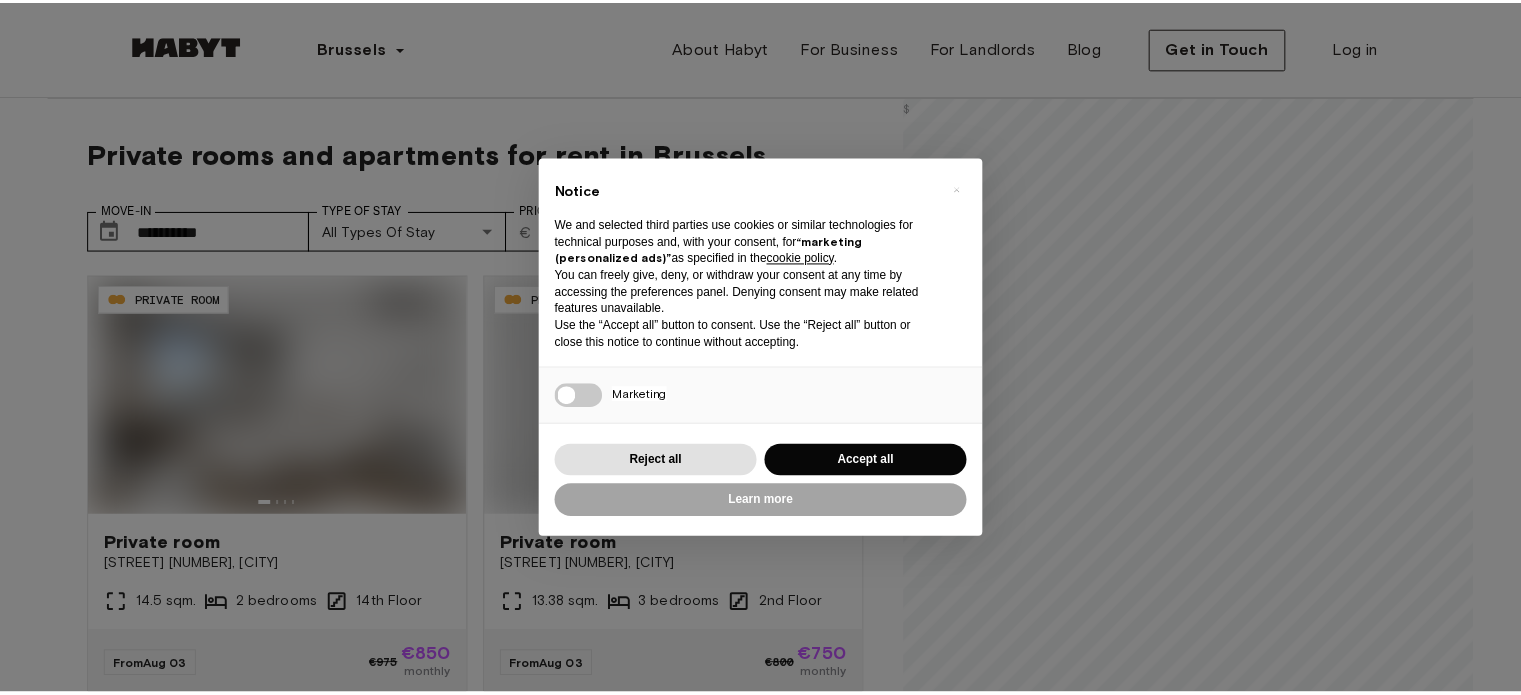 scroll, scrollTop: 0, scrollLeft: 0, axis: both 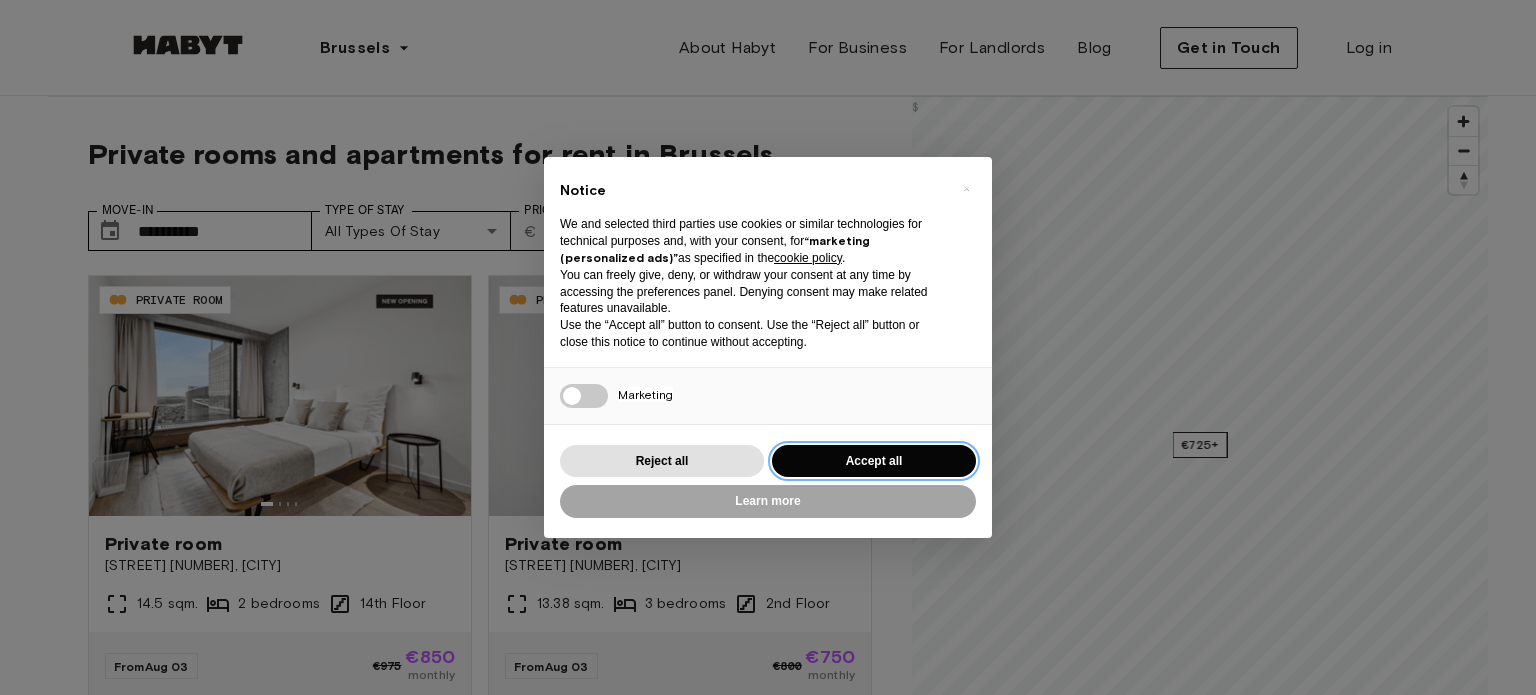click on "Accept all" at bounding box center (874, 461) 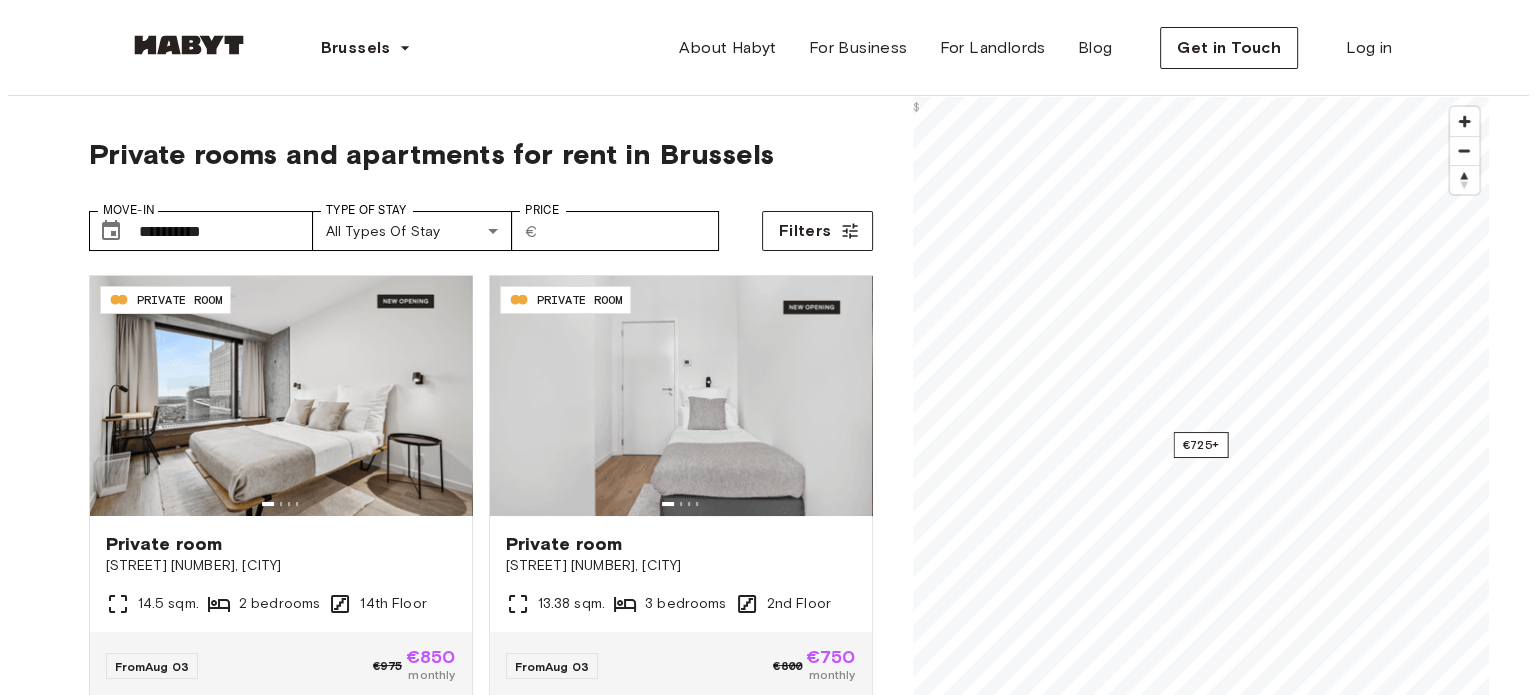scroll, scrollTop: 0, scrollLeft: 0, axis: both 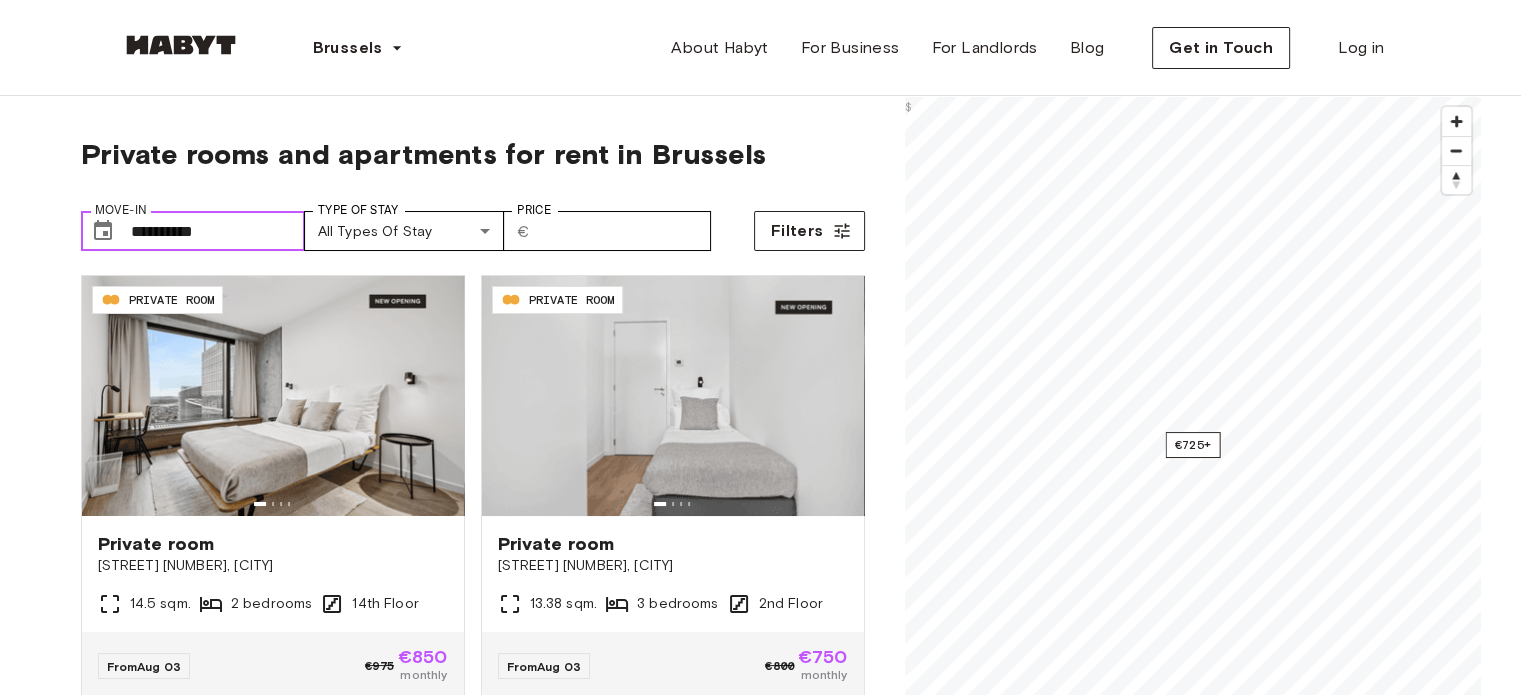 click on "**********" at bounding box center [218, 231] 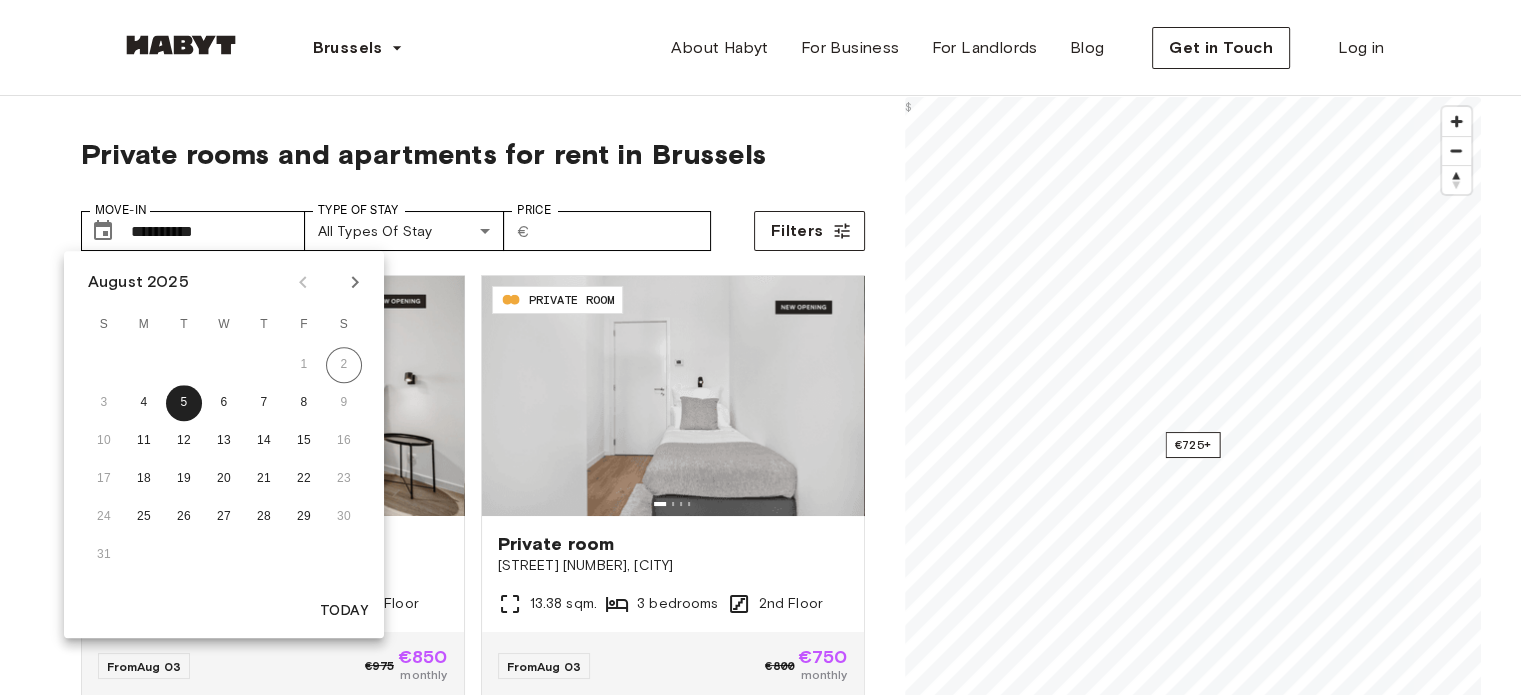 click 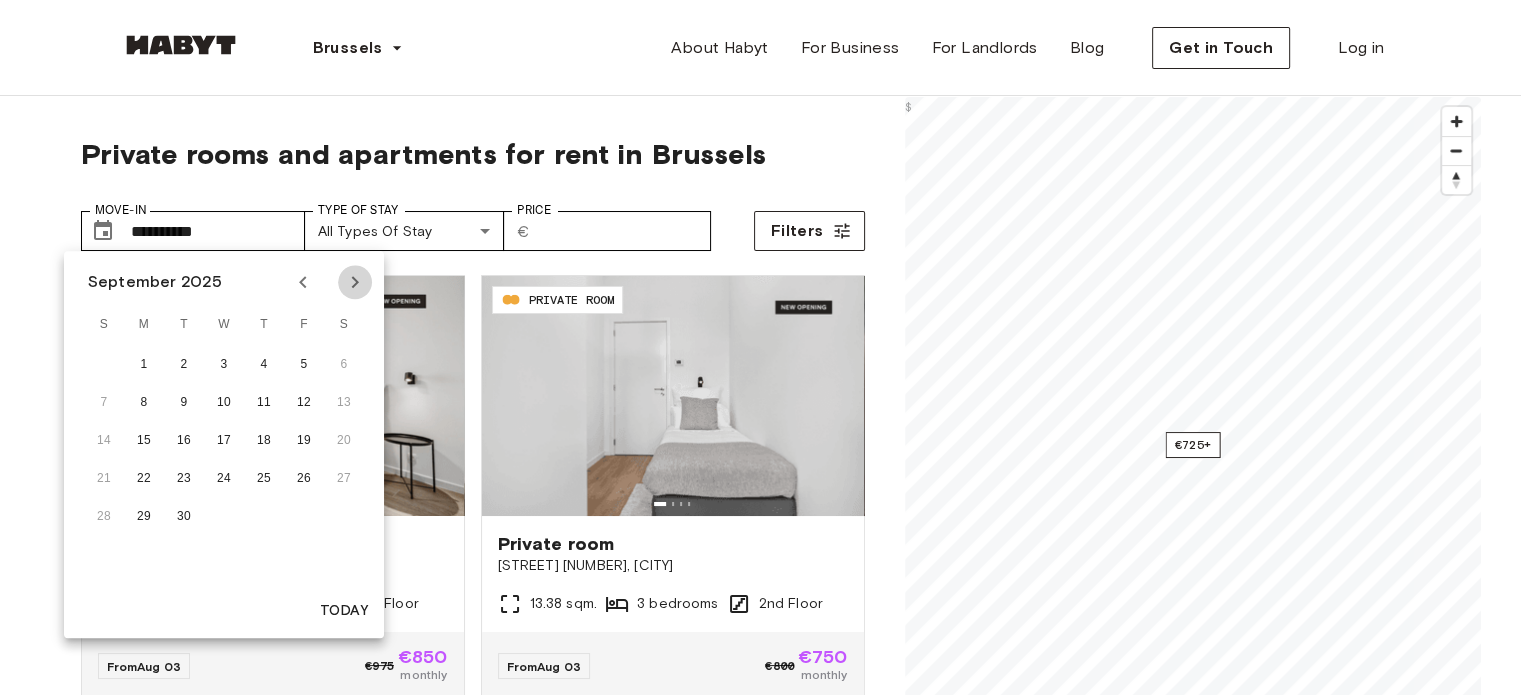 click 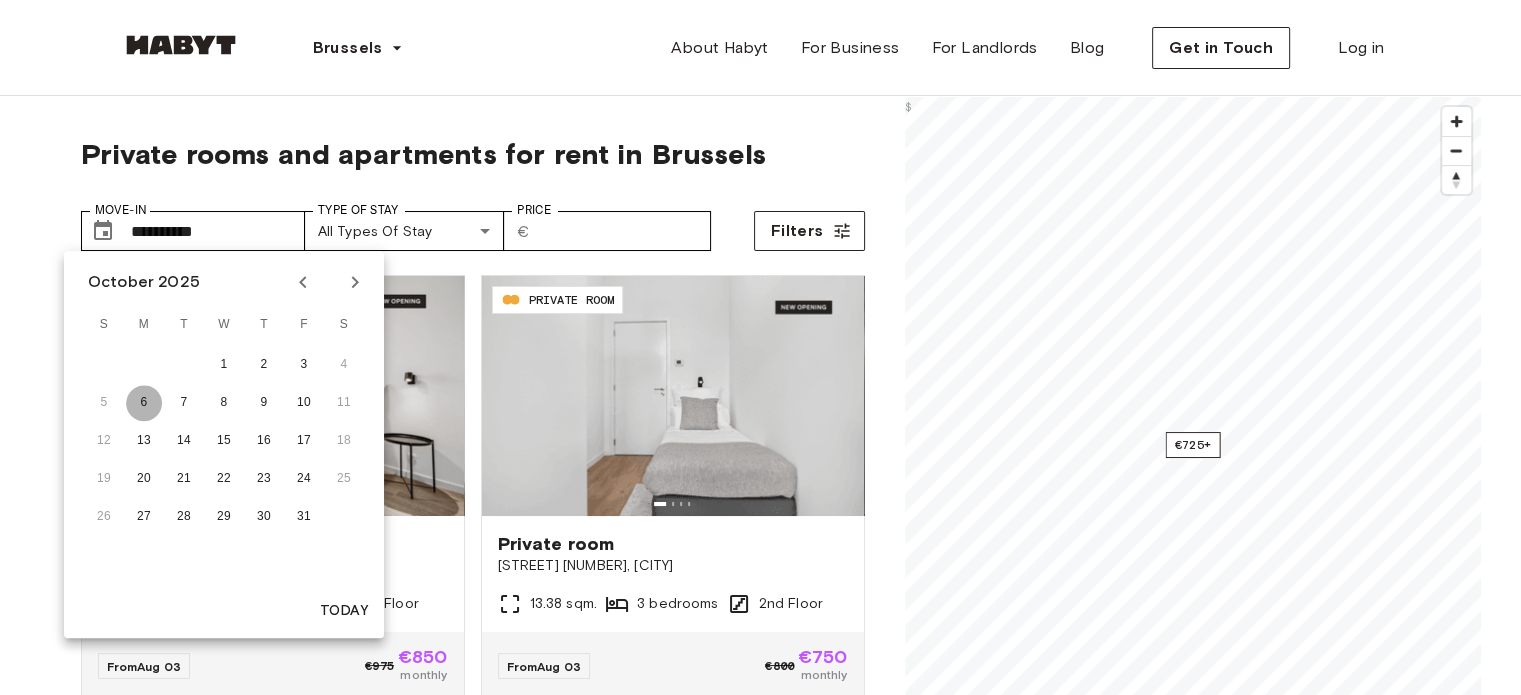 click on "6" at bounding box center [144, 403] 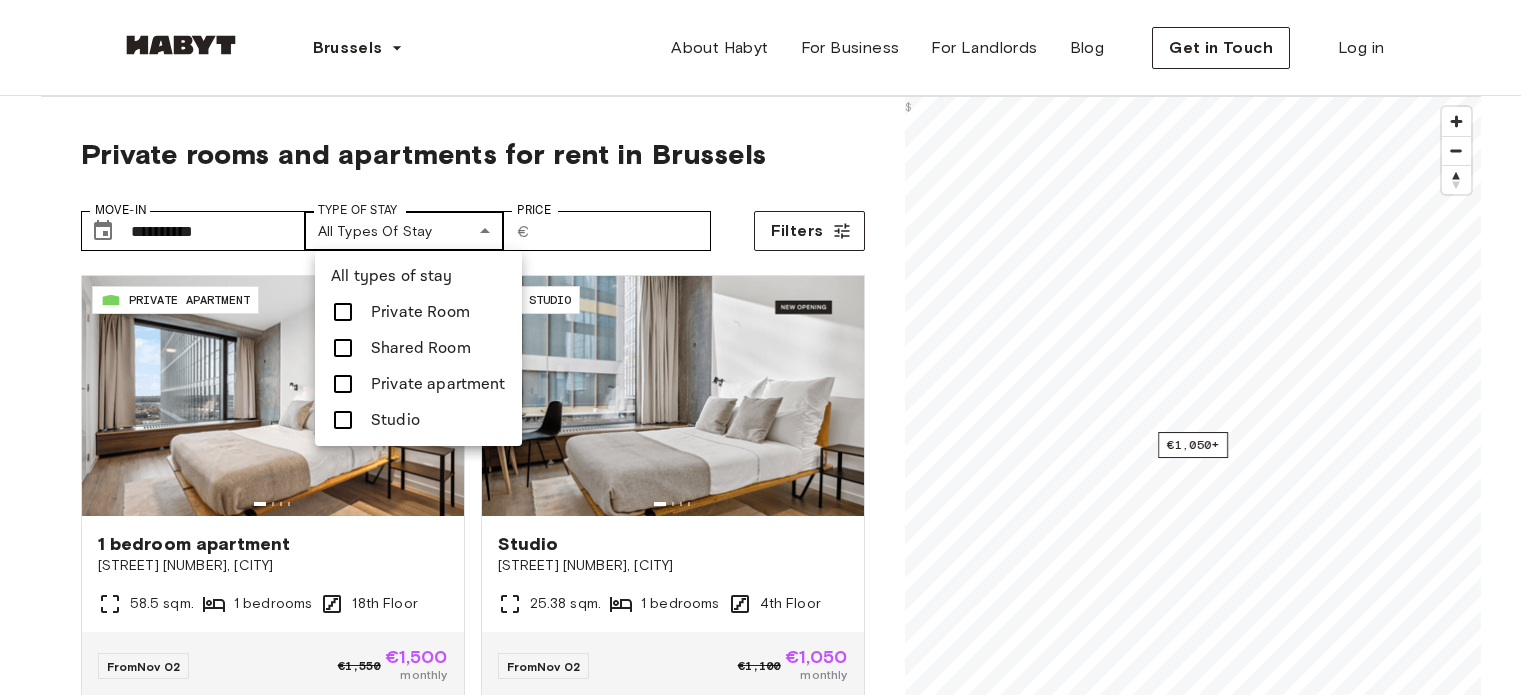 click on "**********" at bounding box center (768, 2431) 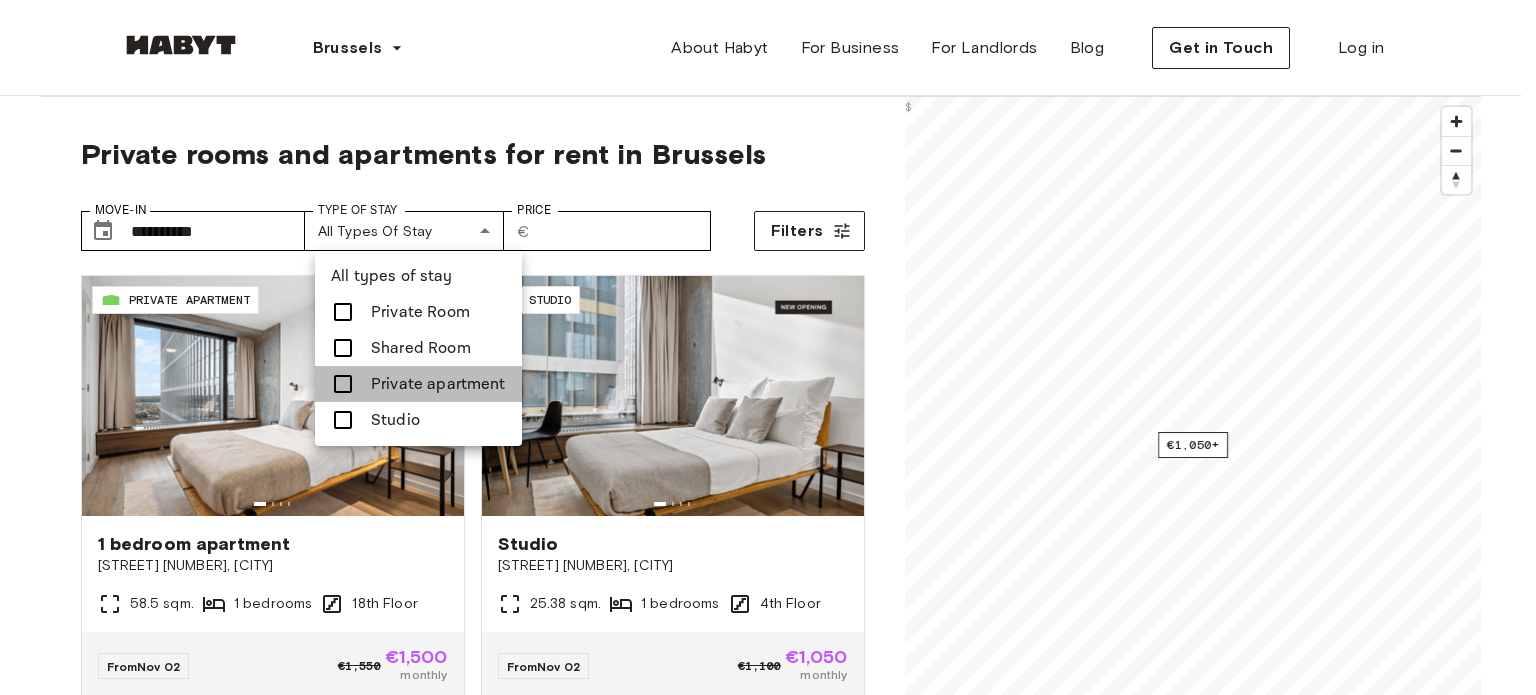 click on "Private apartment" at bounding box center (438, 384) 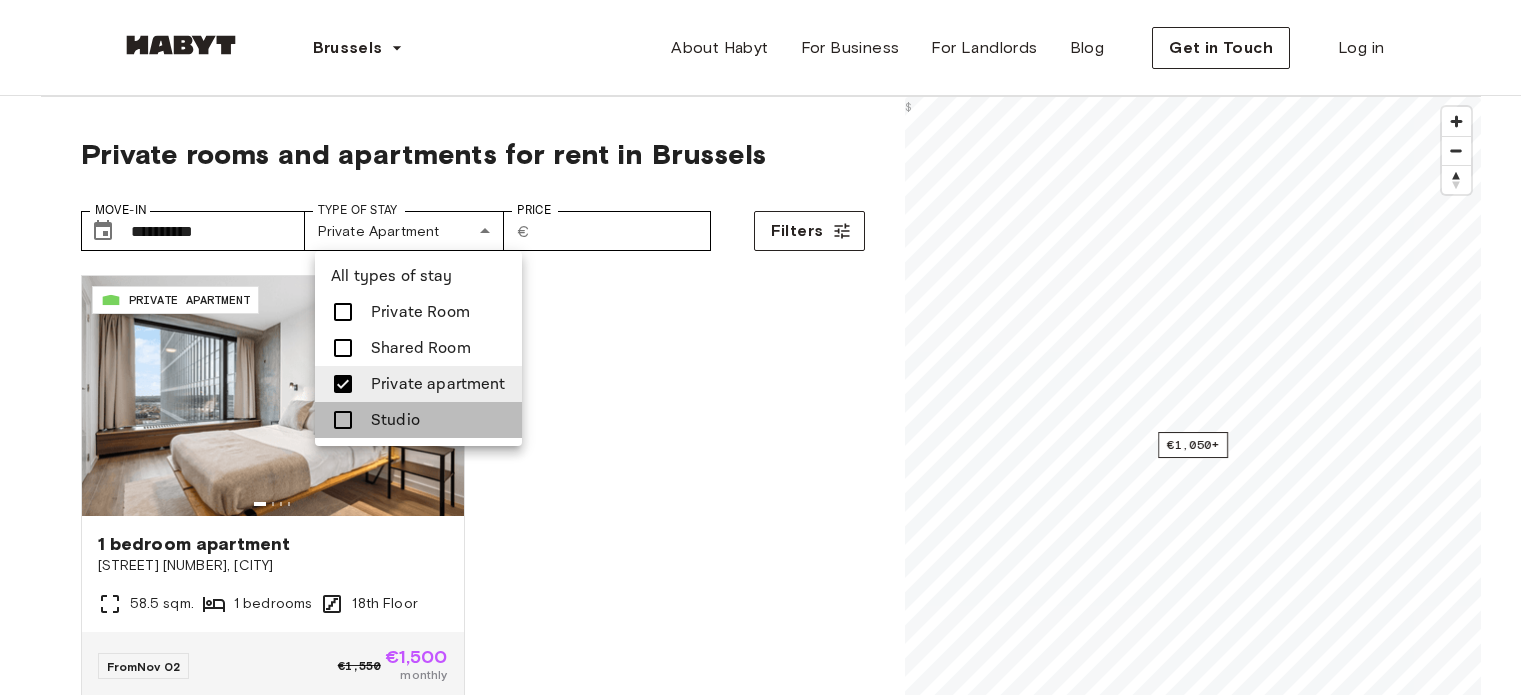 click on "Studio" at bounding box center (418, 420) 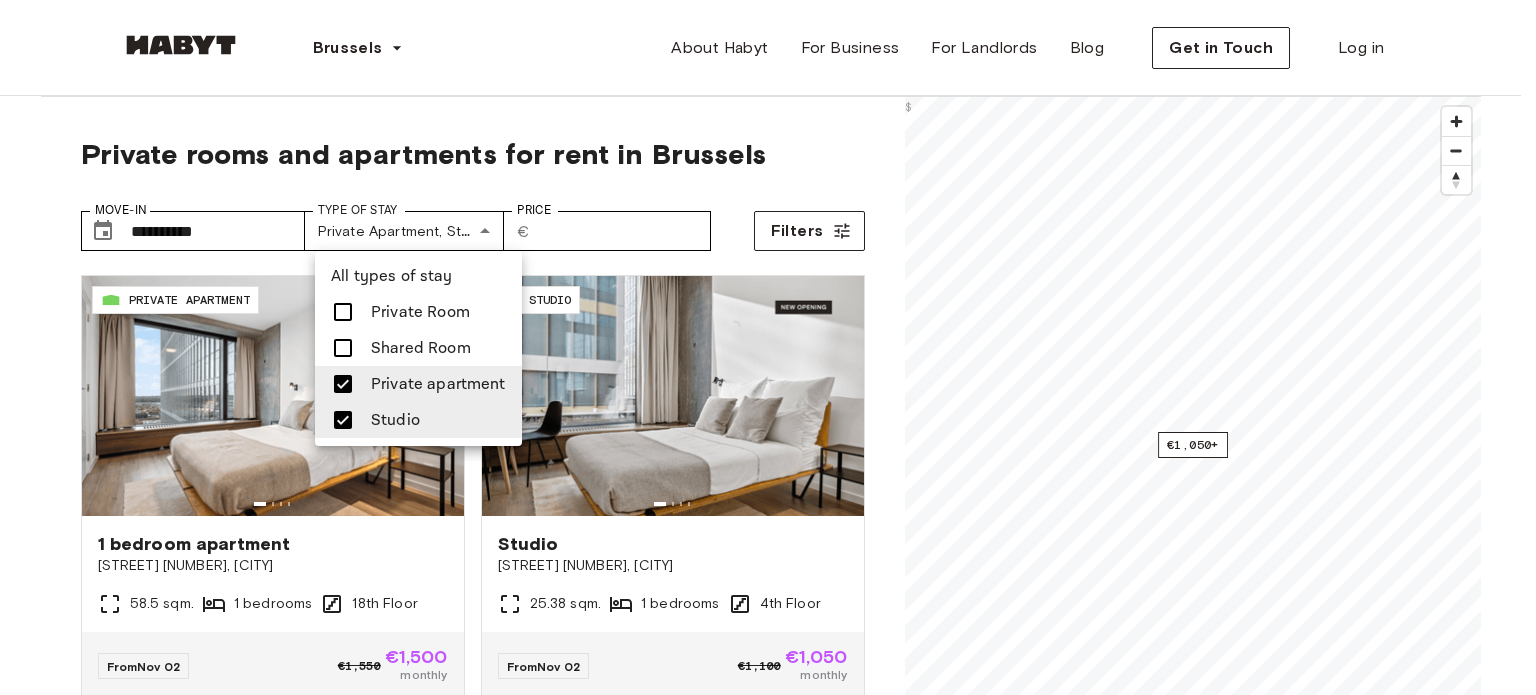 click at bounding box center (768, 347) 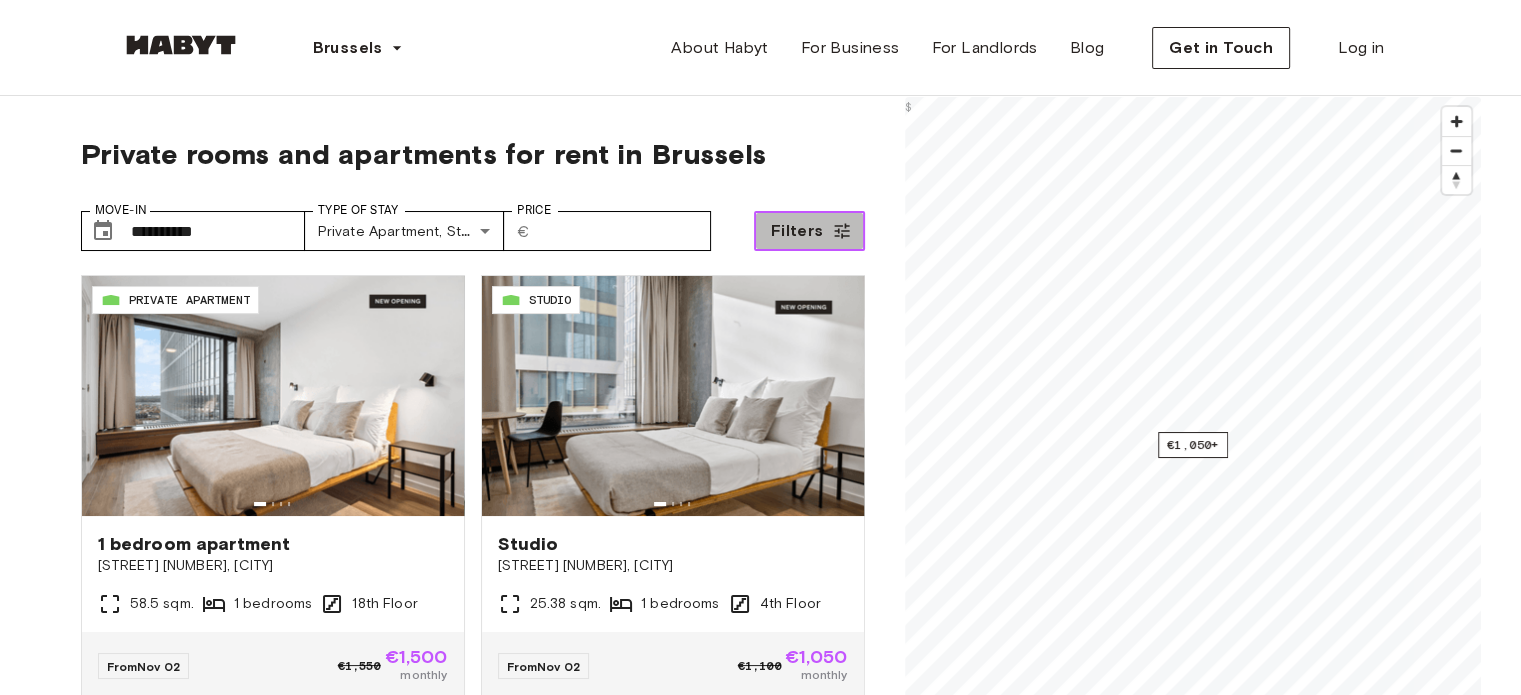 click on "Filters" at bounding box center [809, 231] 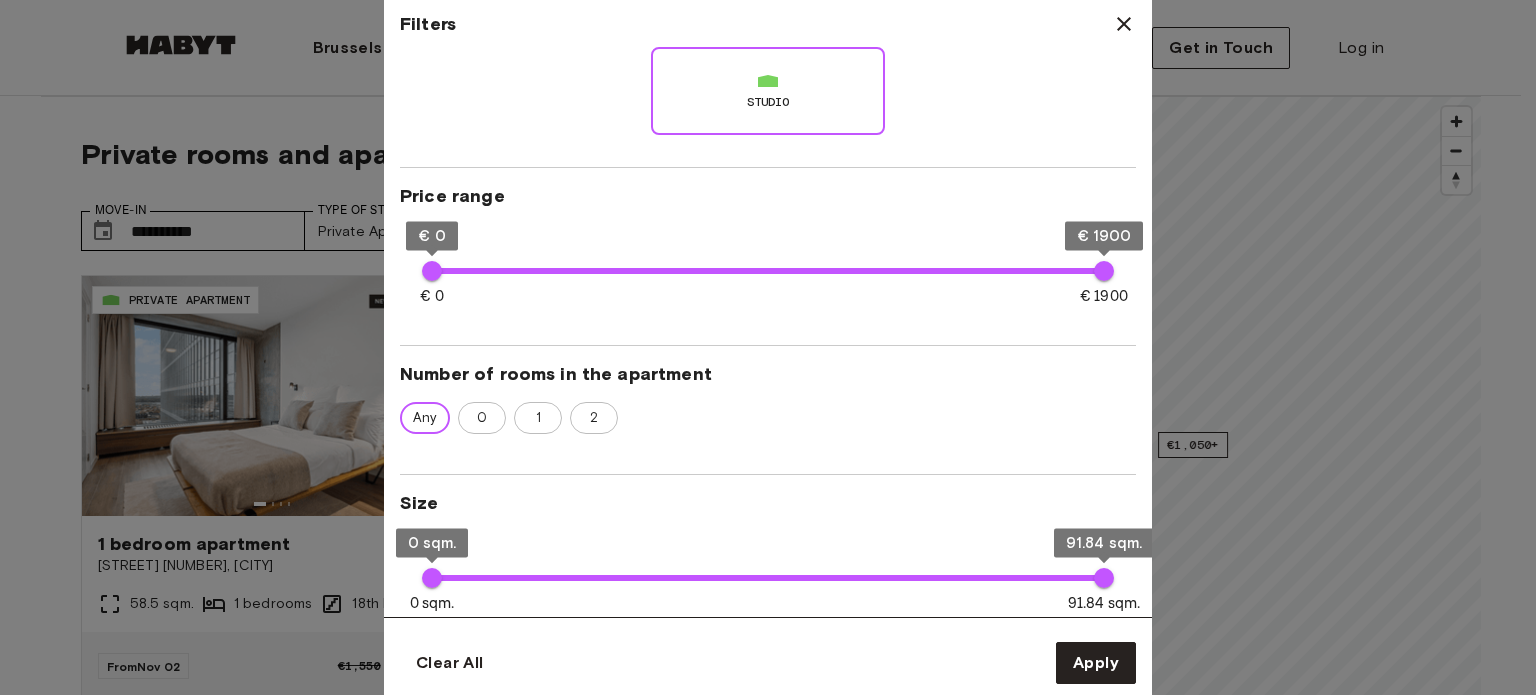 scroll, scrollTop: 344, scrollLeft: 0, axis: vertical 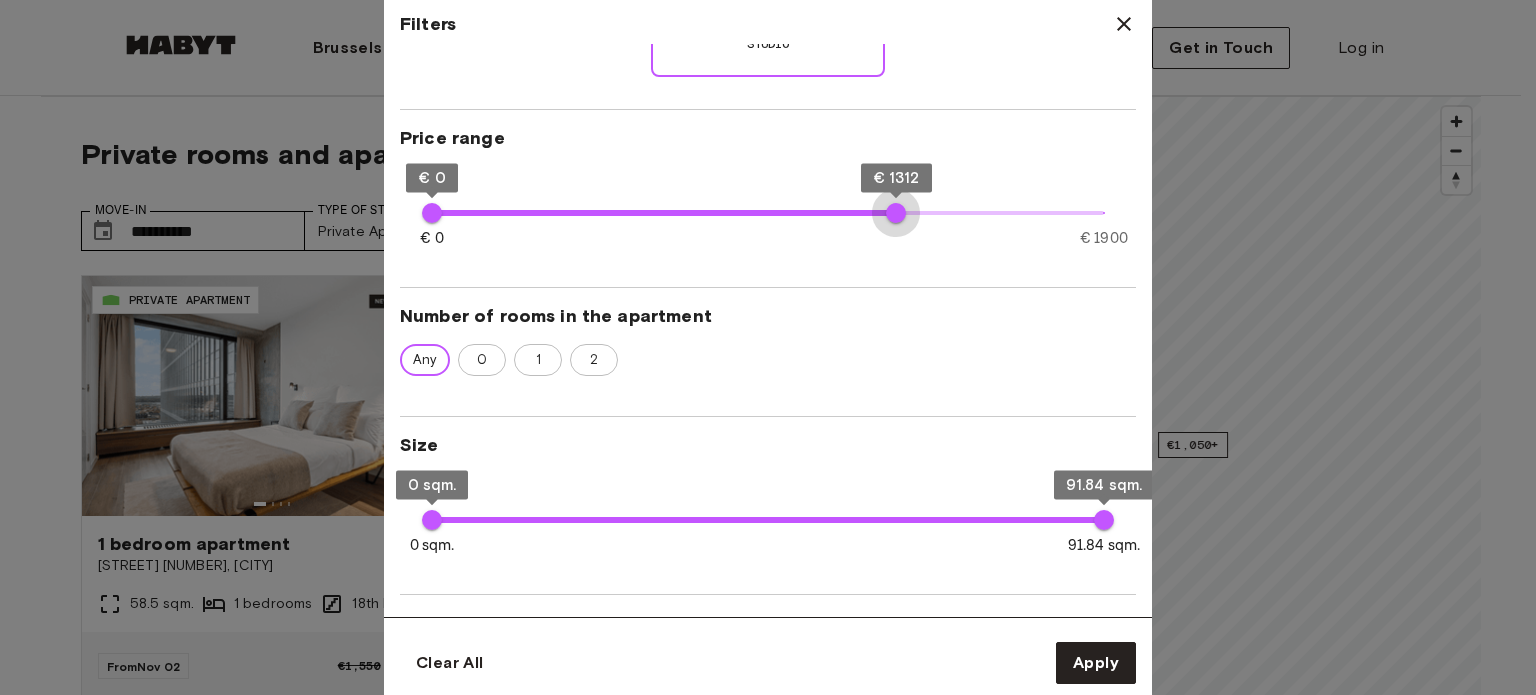 type on "****" 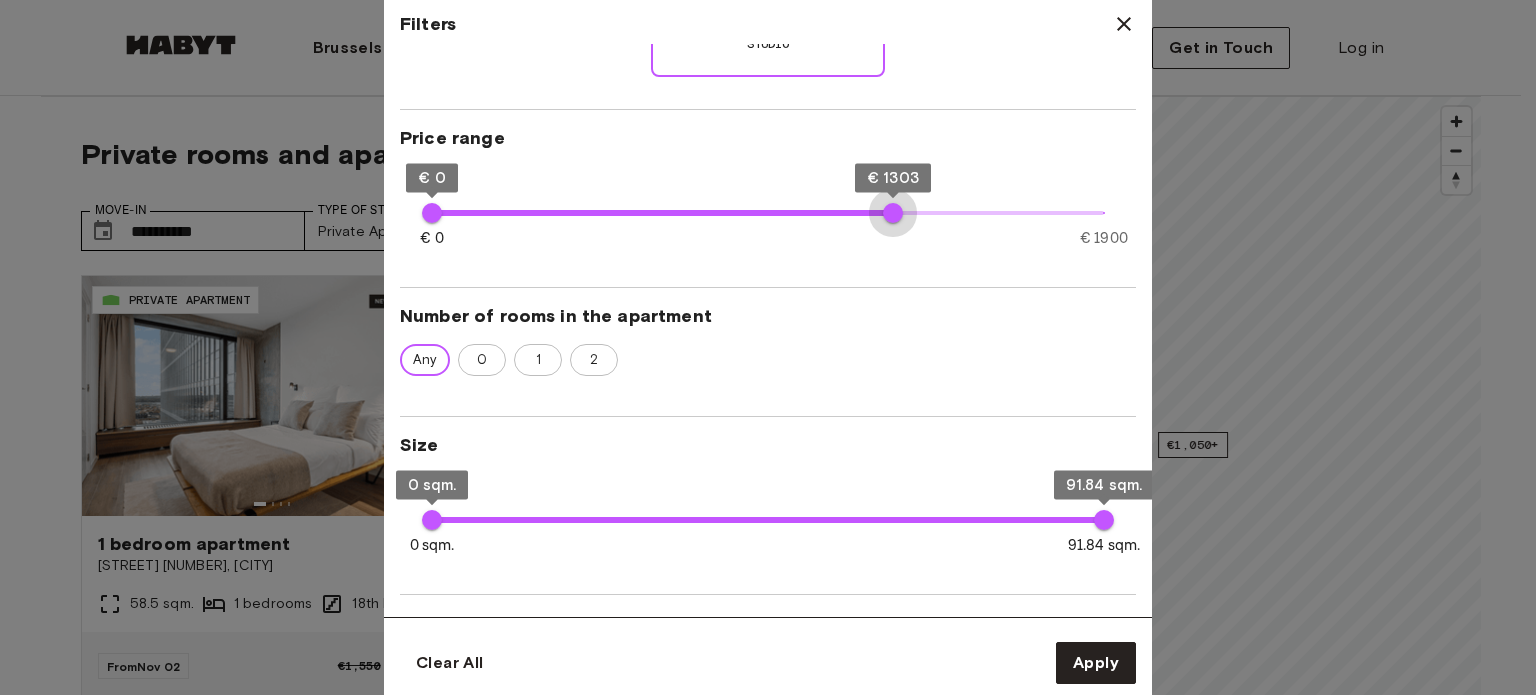 drag, startPoint x: 1097, startPoint y: 212, endPoint x: 893, endPoint y: 220, distance: 204.1568 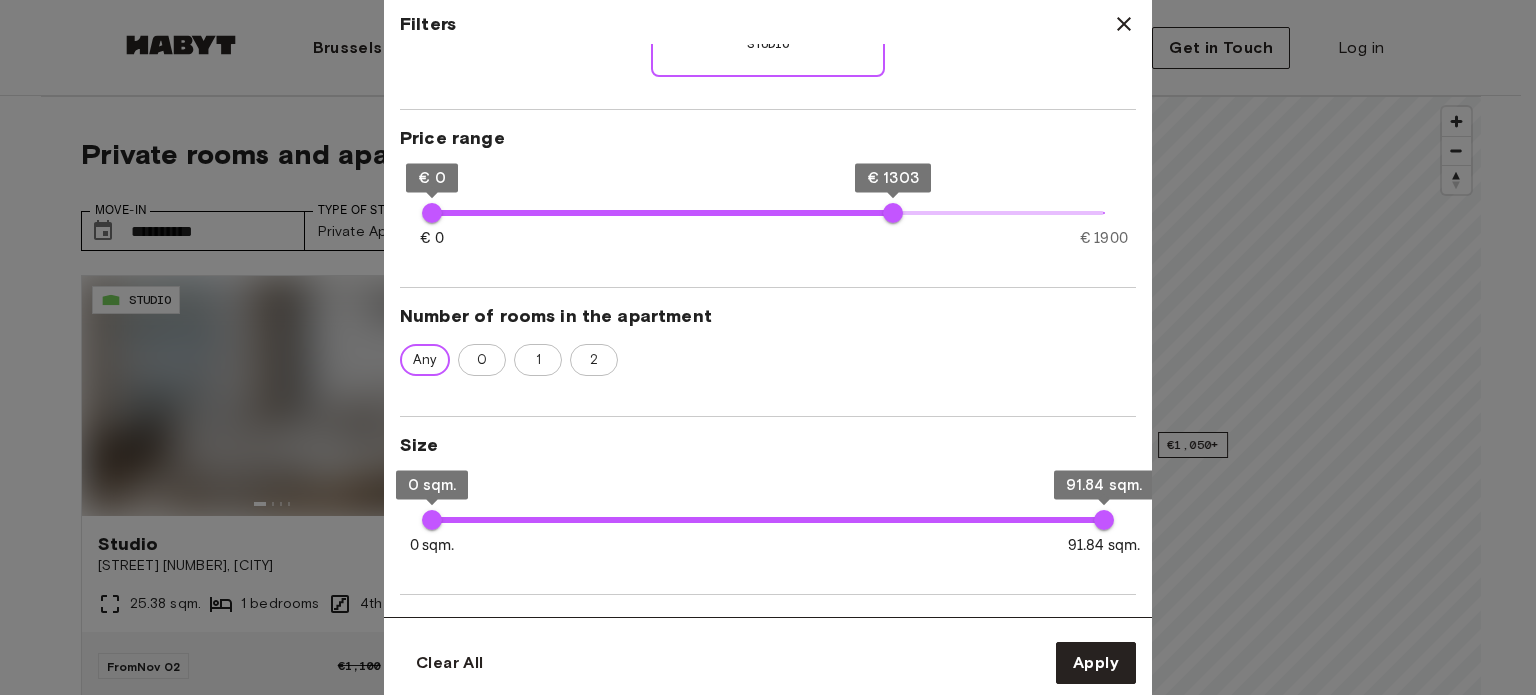 type on "**" 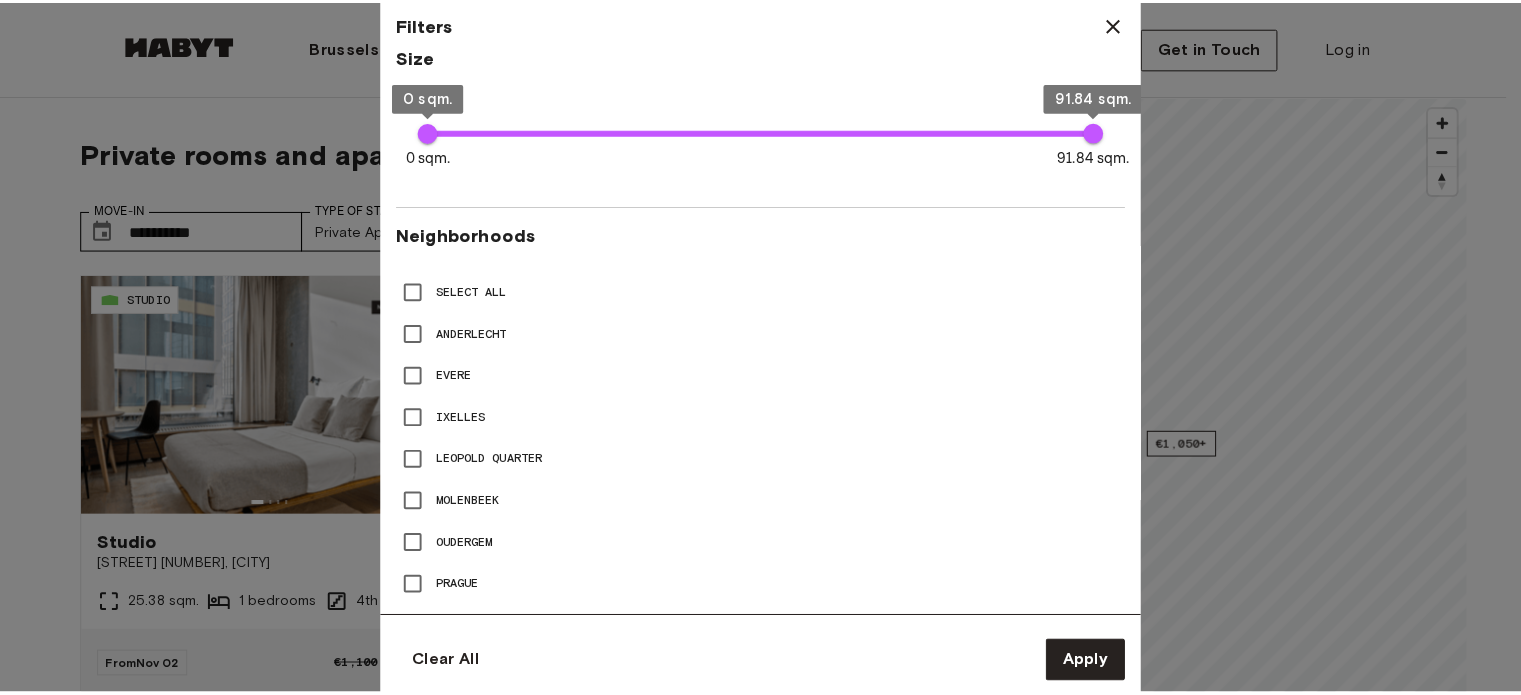 scroll, scrollTop: 801, scrollLeft: 0, axis: vertical 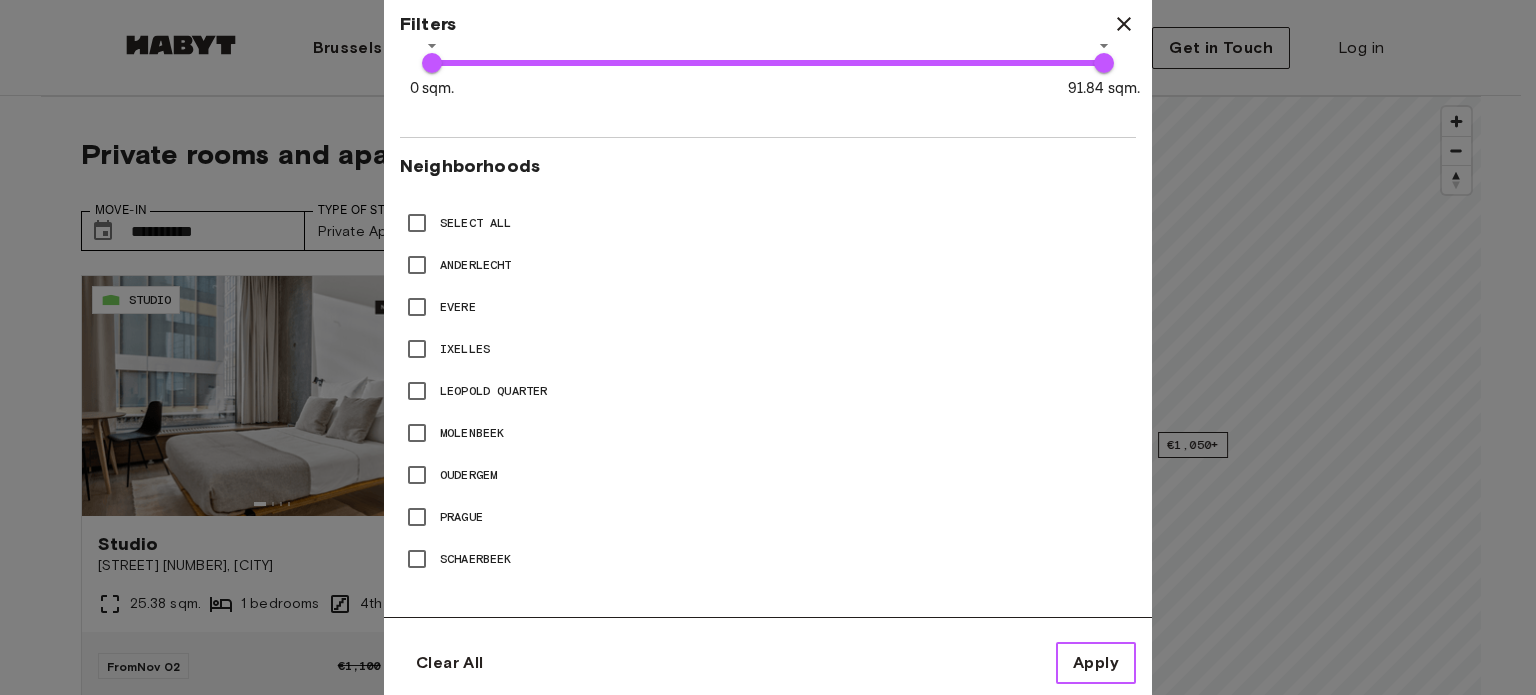click on "Apply" at bounding box center (1096, 663) 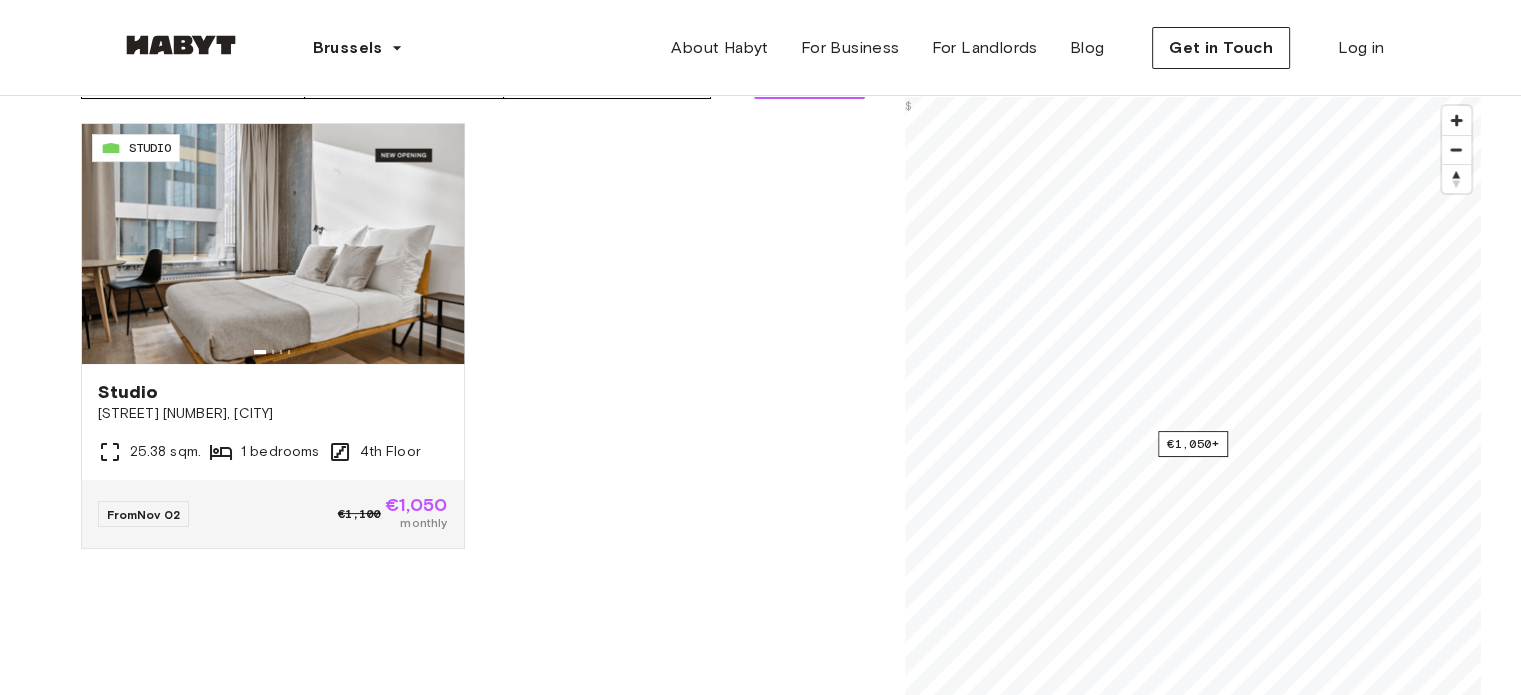 scroll, scrollTop: 156, scrollLeft: 0, axis: vertical 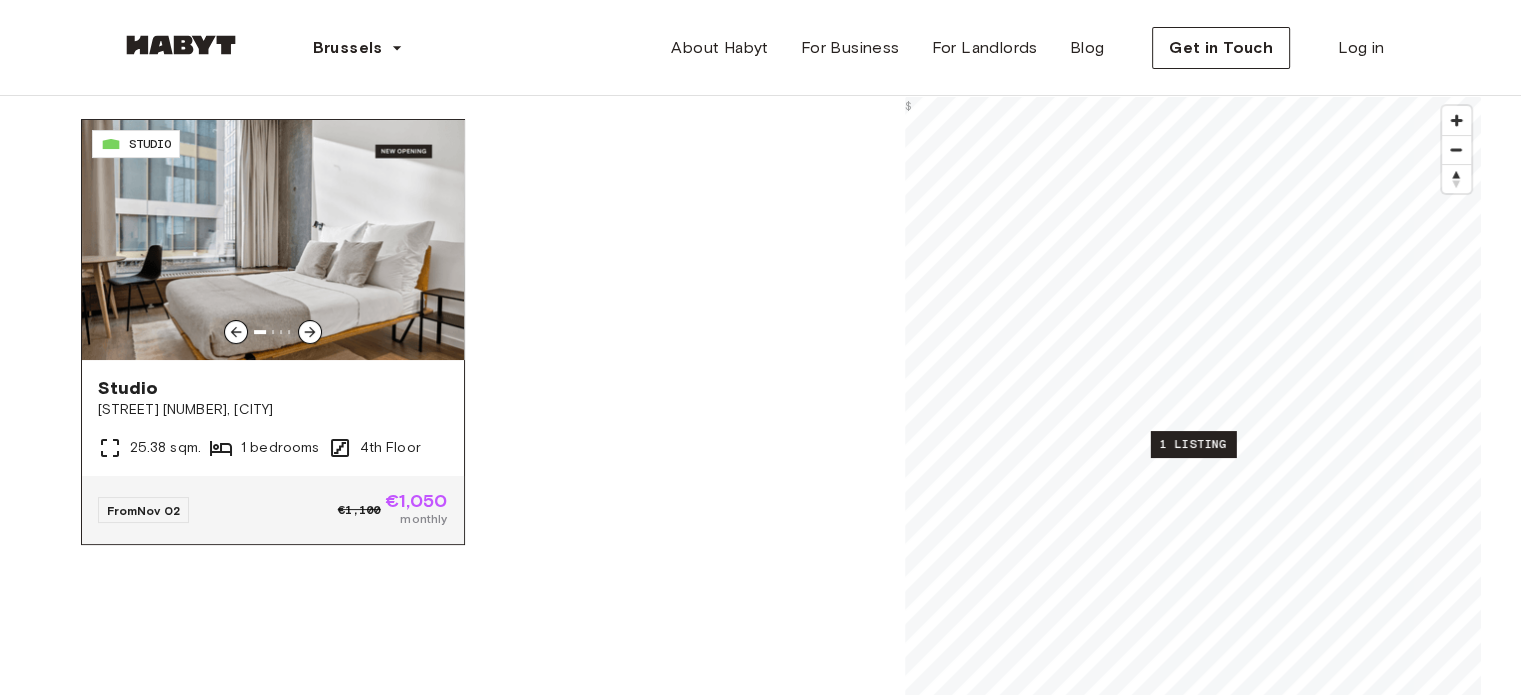 click at bounding box center [273, 240] 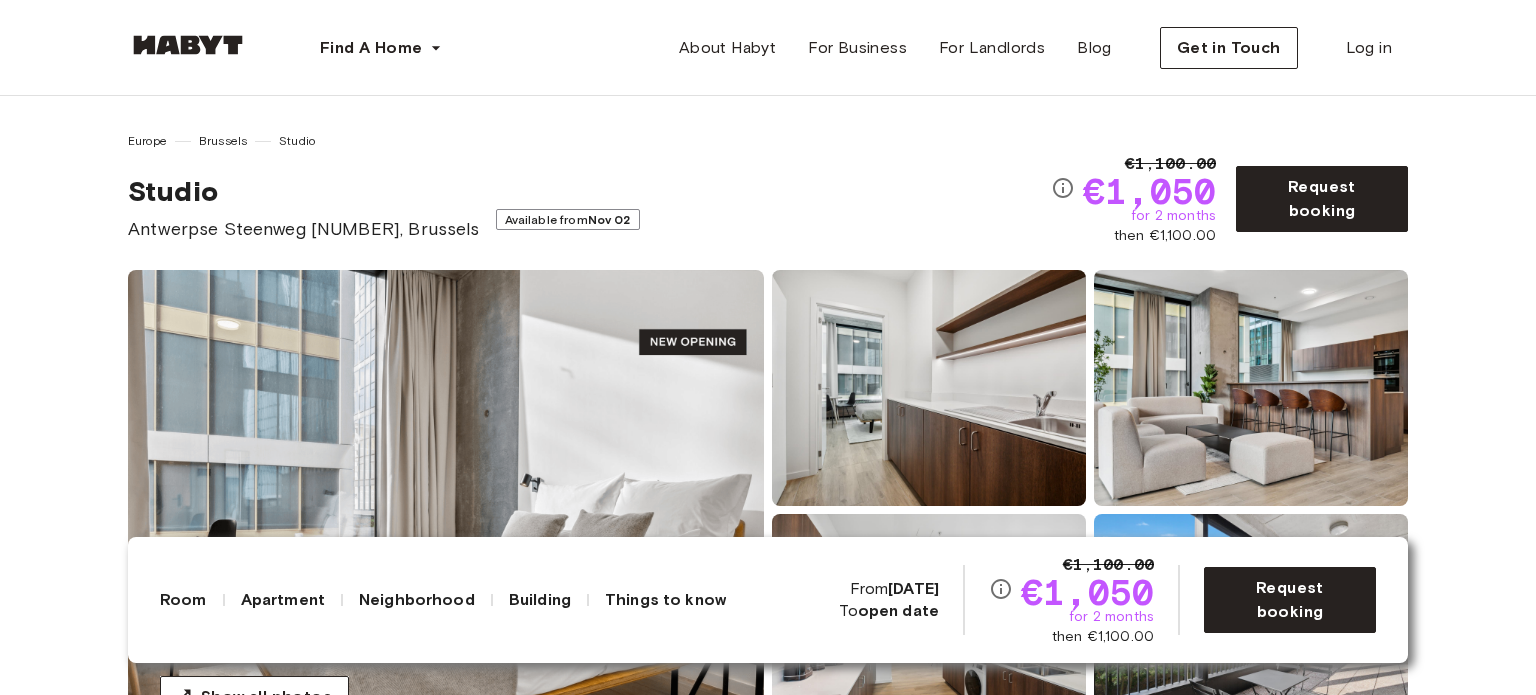 scroll, scrollTop: 0, scrollLeft: 0, axis: both 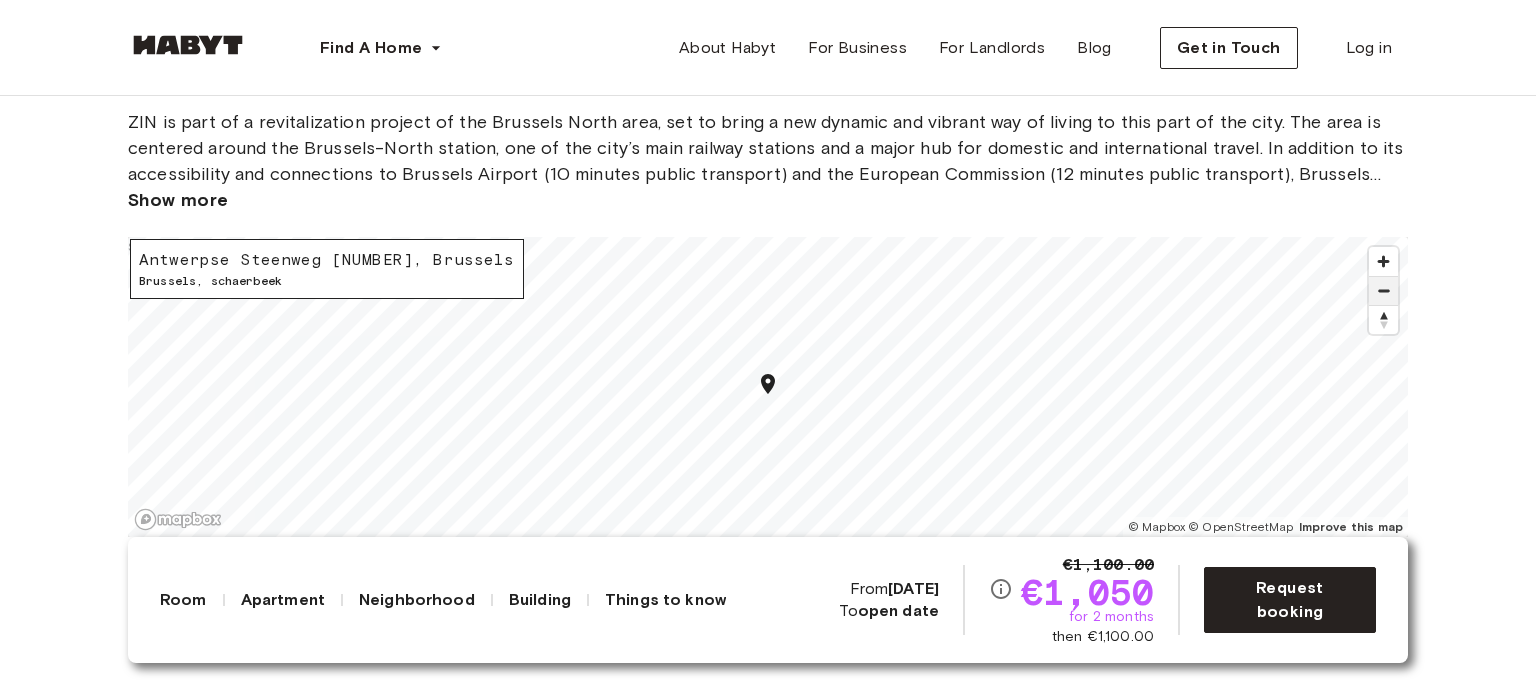 click at bounding box center [1383, 291] 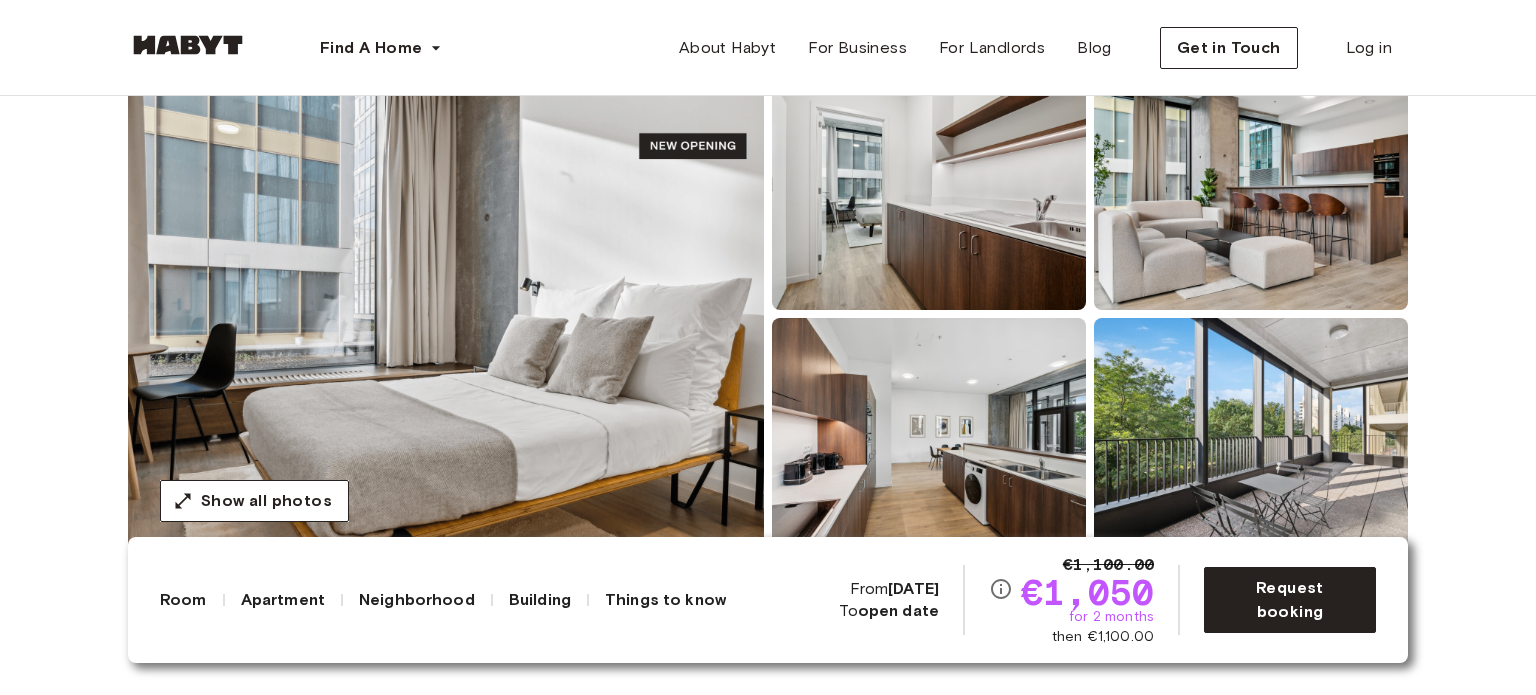 scroll, scrollTop: 200, scrollLeft: 0, axis: vertical 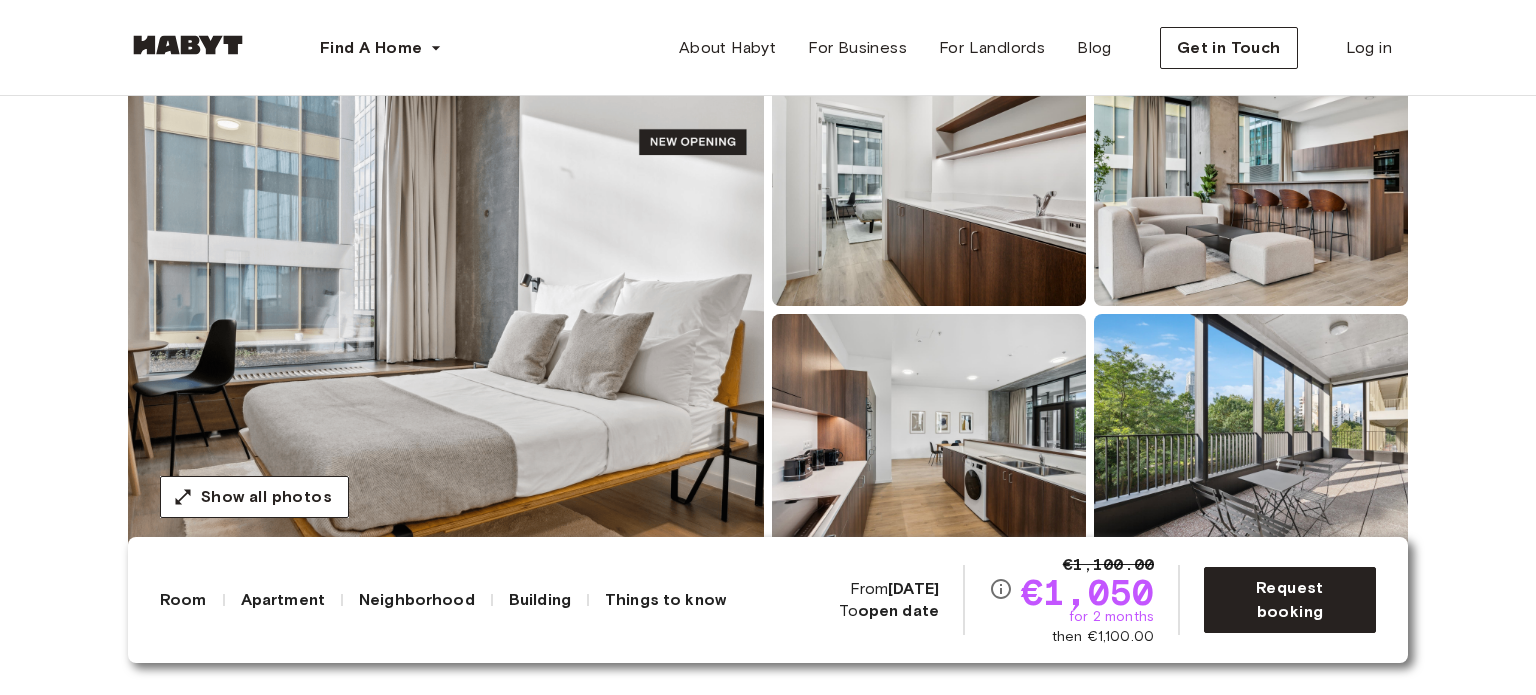 click at bounding box center [446, 310] 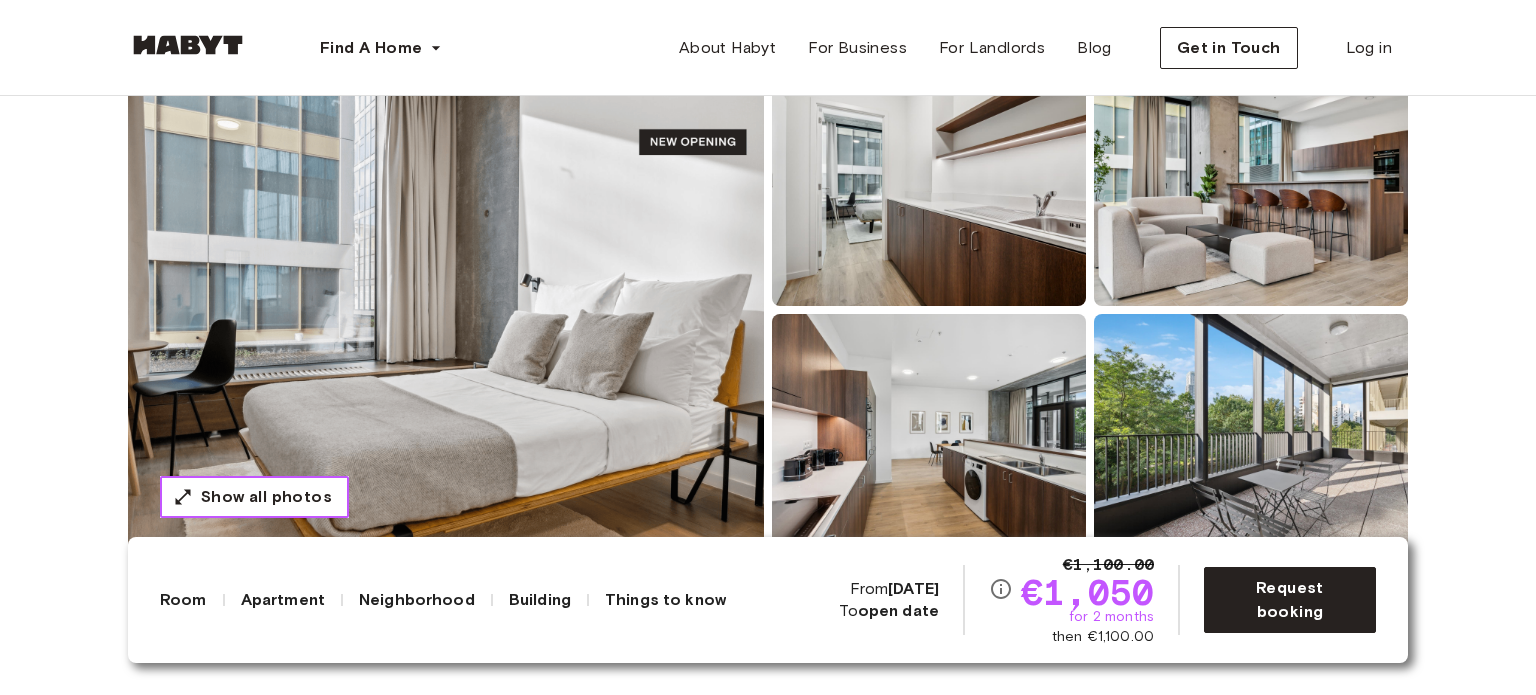 click on "Show all photos" at bounding box center (266, 497) 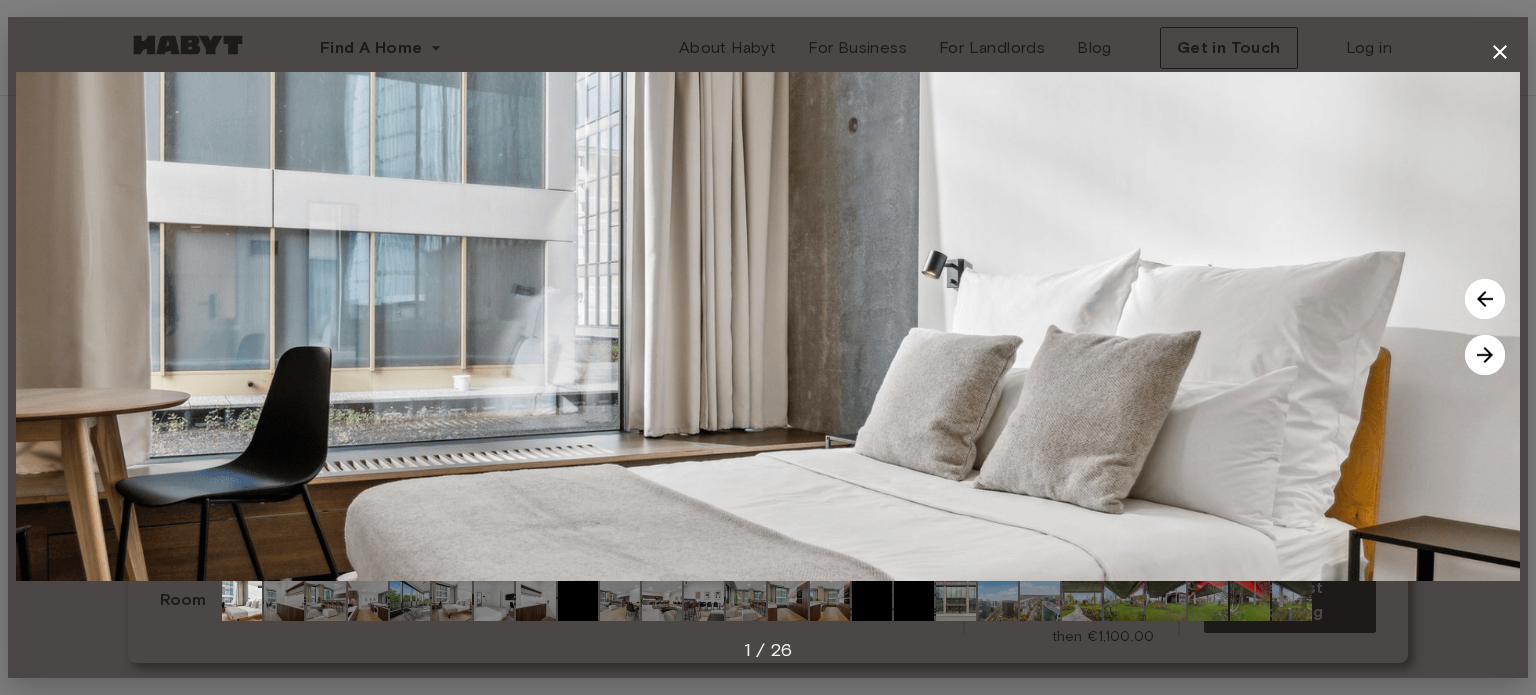 click at bounding box center [1485, 355] 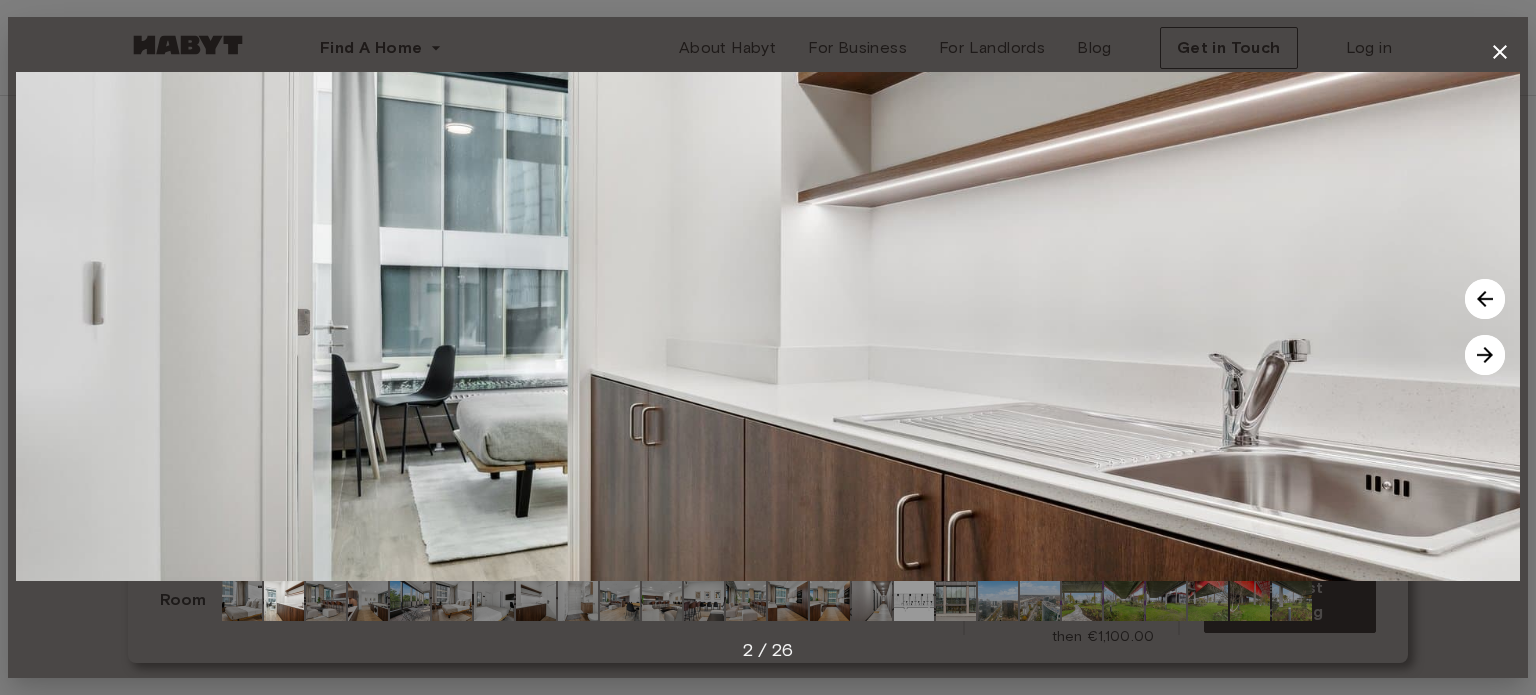 click at bounding box center [1485, 355] 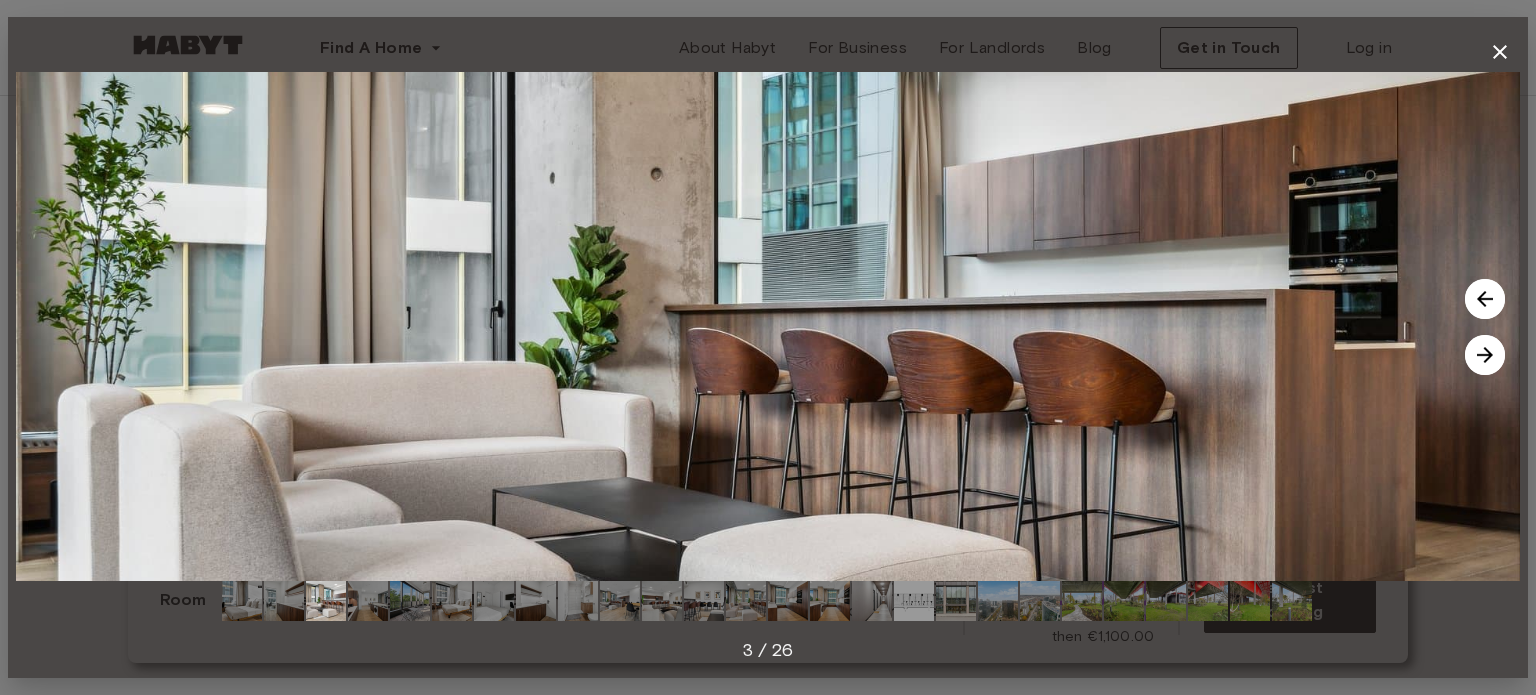 click at bounding box center (1485, 355) 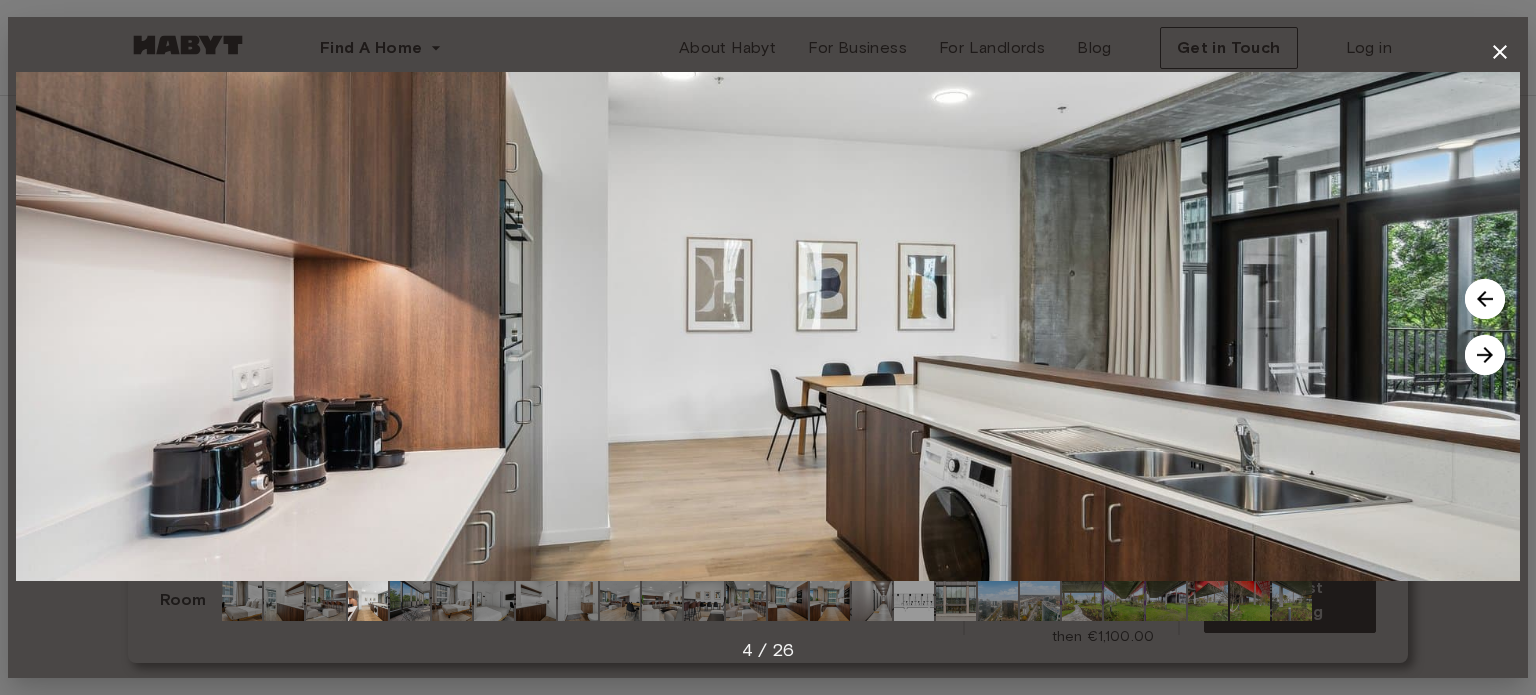 click at bounding box center (1485, 355) 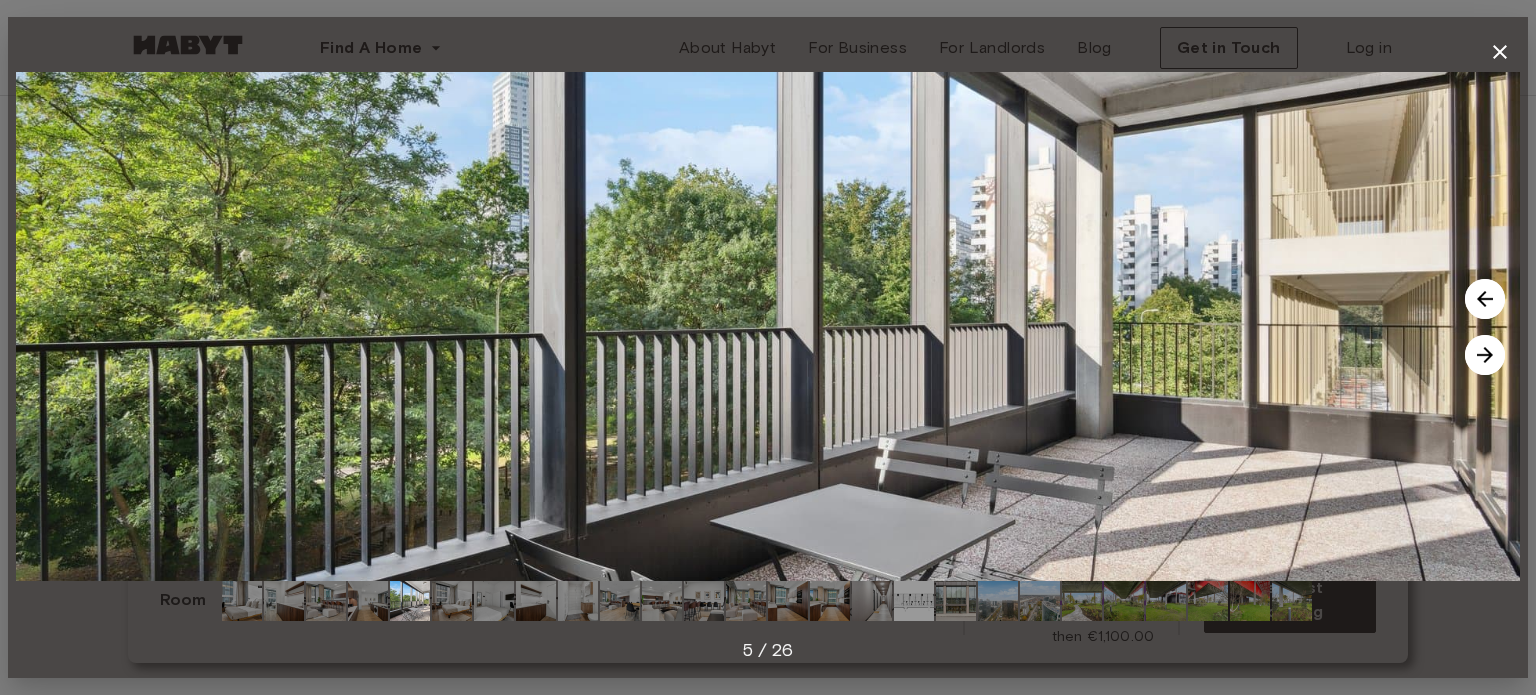click at bounding box center [1485, 355] 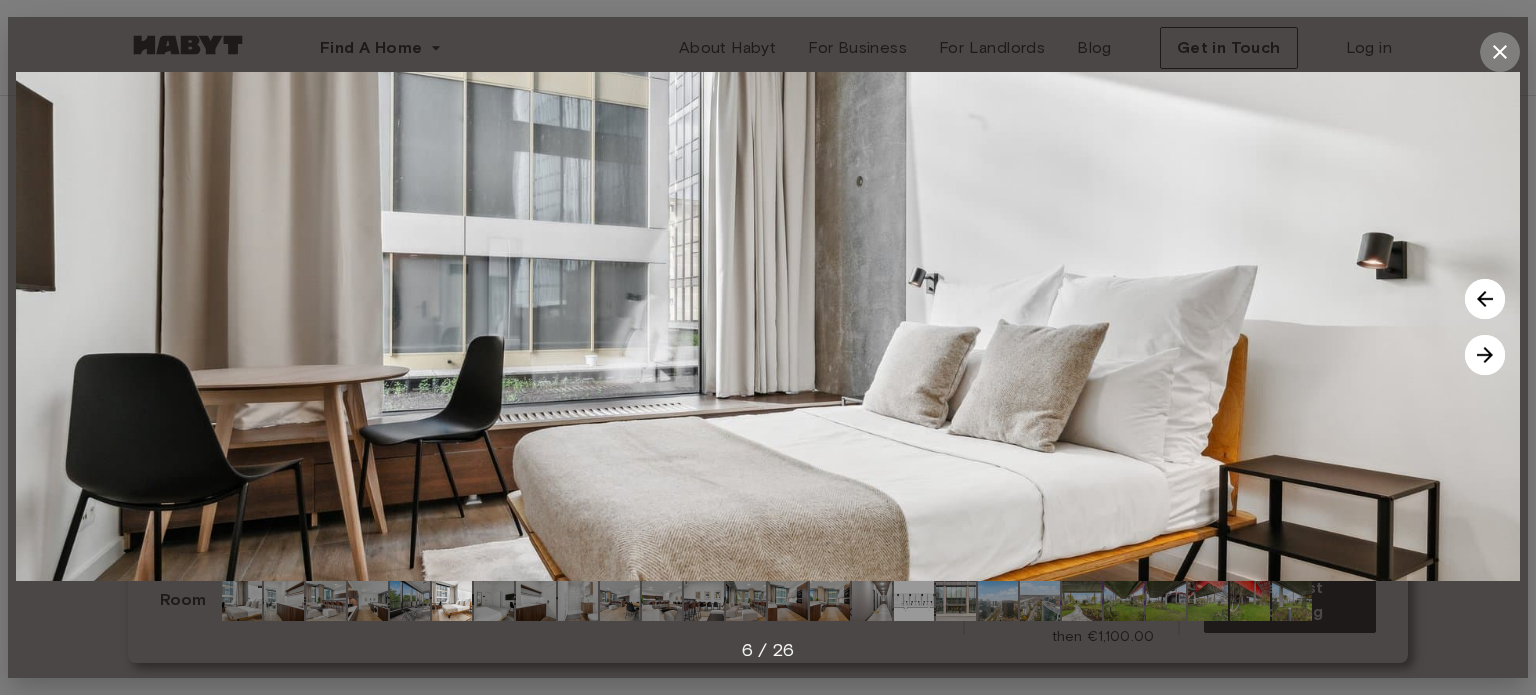 click 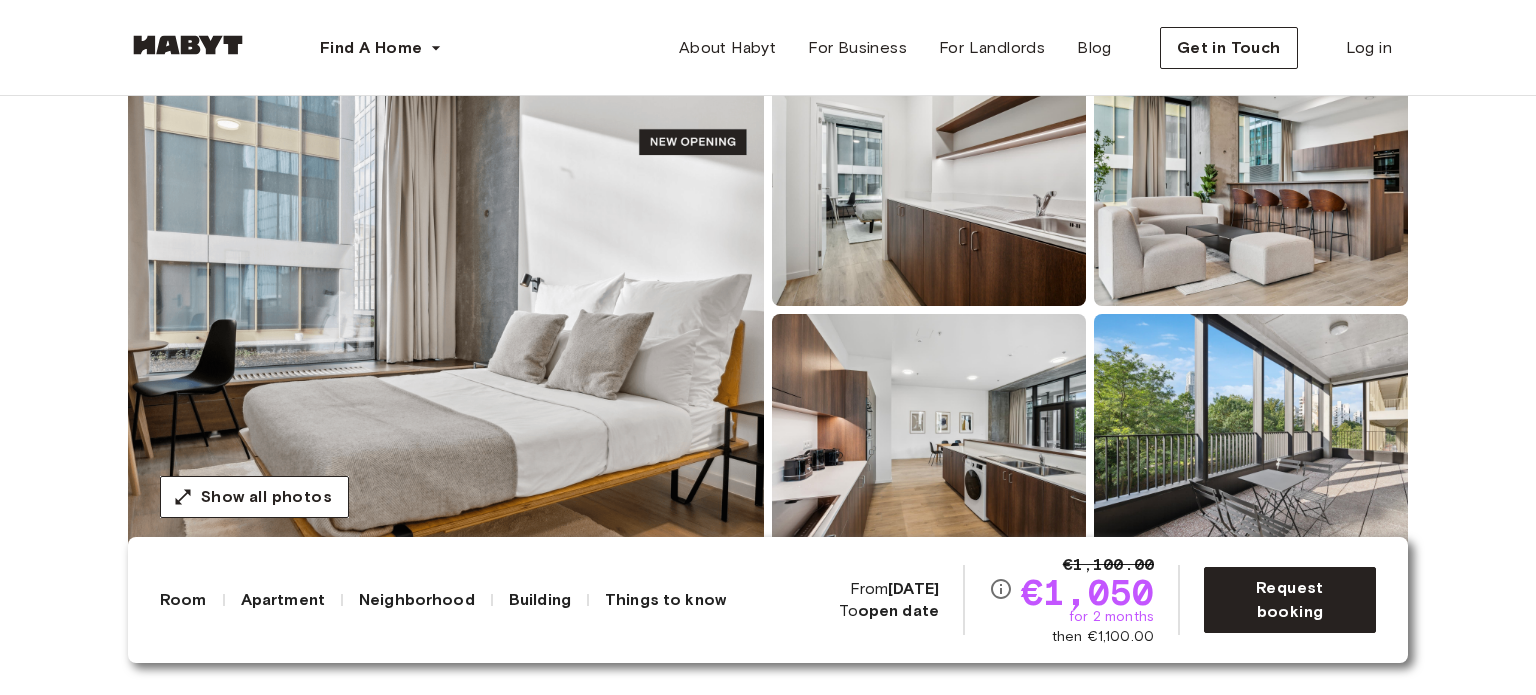 click on "Europe Brussels Studio Studio Antwerpse Steenweg [NUMBER], Brussels Available from Nov [DAY] €1,100.00 €1,050 for 2 months then €1,100.00 Request booking Show all photos About the apartment Our private apartments are all about style and comfort. In addition to your very own bedroom, your apartment features a spacious living and dining area, perfect to relax, watch a movie, or host a small gathering with friends, a modern kitchen, and a bathroom. 36.66 sqm. 4th Floor 1 bedroom Kitchenette Ensuite bathroom Arm chair 140 x 200cm mattress Living room Shared balcony Refrigerator Smart TV Wardrobe Dining table and chairs Dishwasher Fully-equipped kitchen WiFi Kitchen utensils Bathroom Washing Machine About the building More about the building Show more Elevator Community garden Bicycle storage Community greenhouse About the neighborhood Open in Google Maps Show more Antwerpse Steenweg [NUMBER], Brussels Brussels , [BOROUGH] © Mapbox © OpenStreetMap Improve this map $ Things to know Fully furnished apartment here ." at bounding box center (768, 2689) 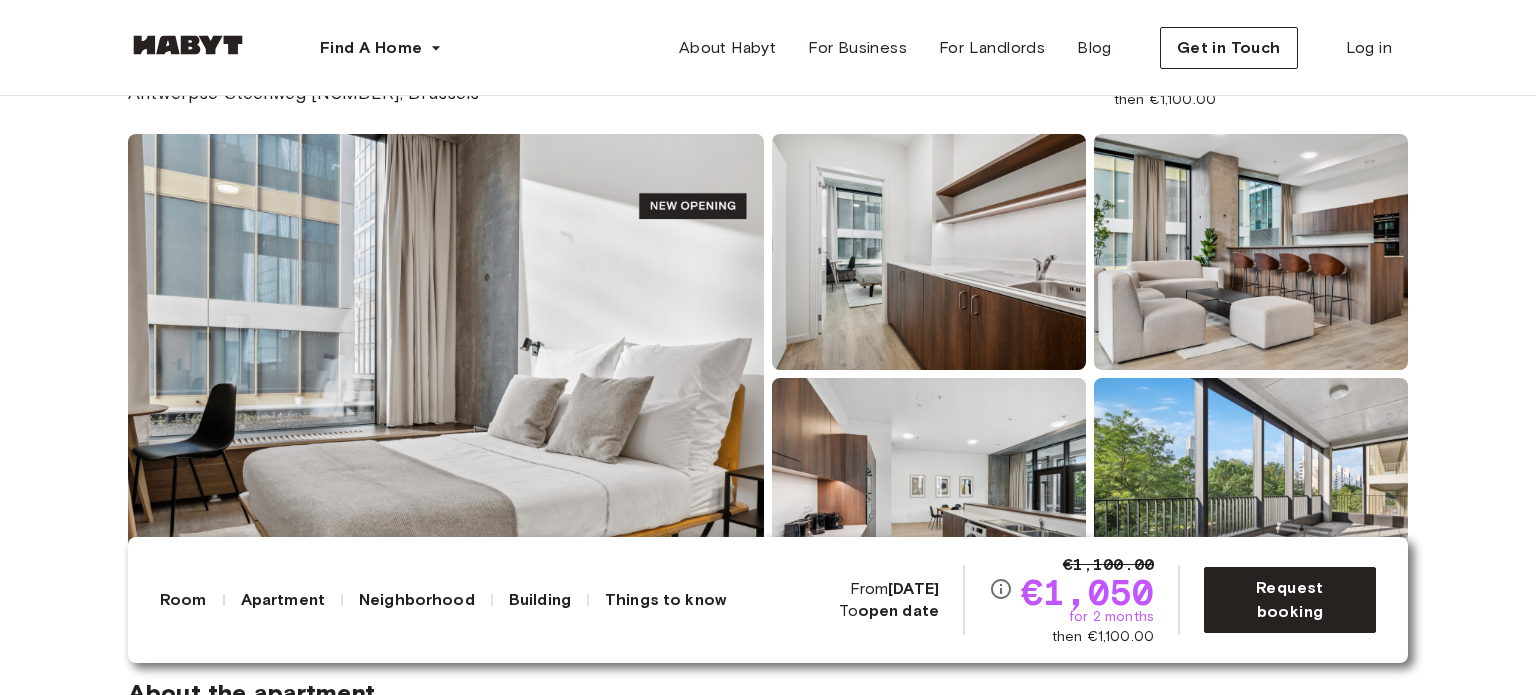 scroll, scrollTop: 160, scrollLeft: 0, axis: vertical 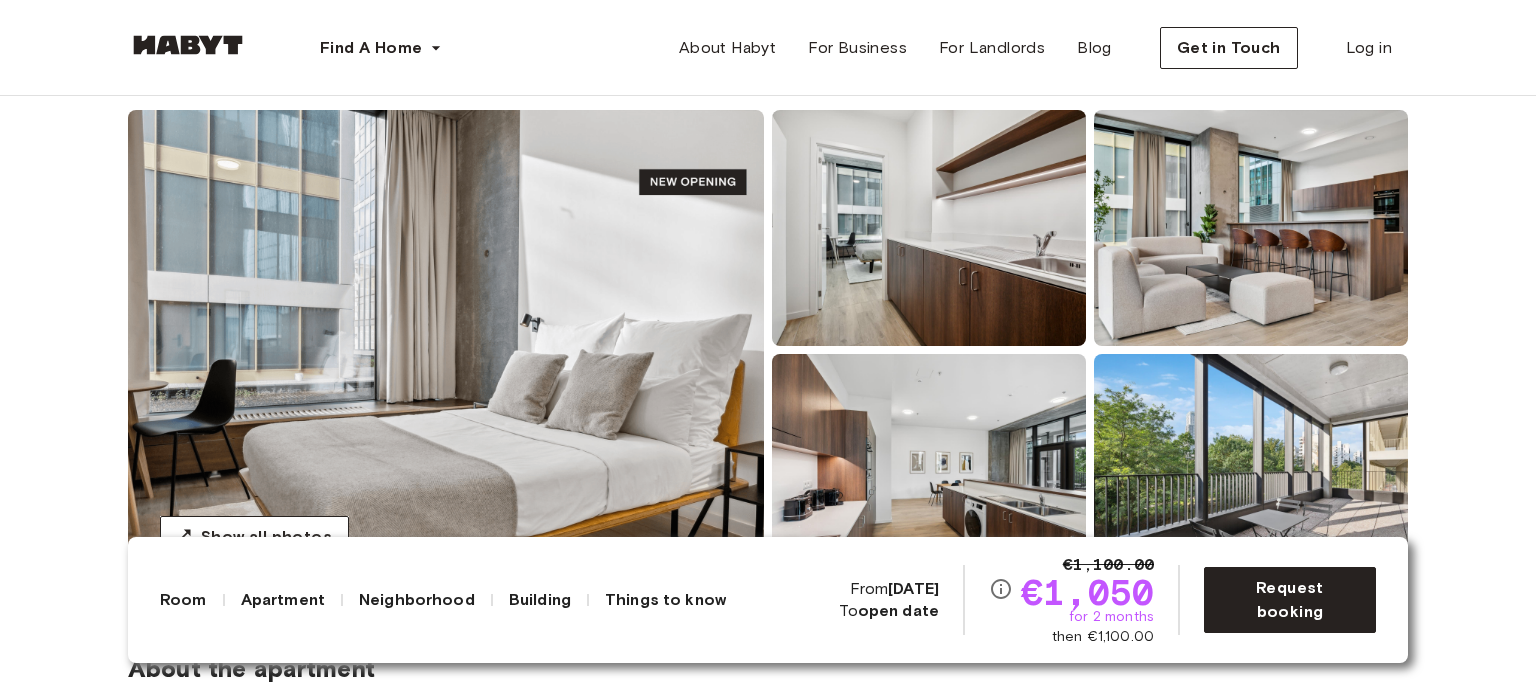 click at bounding box center (446, 350) 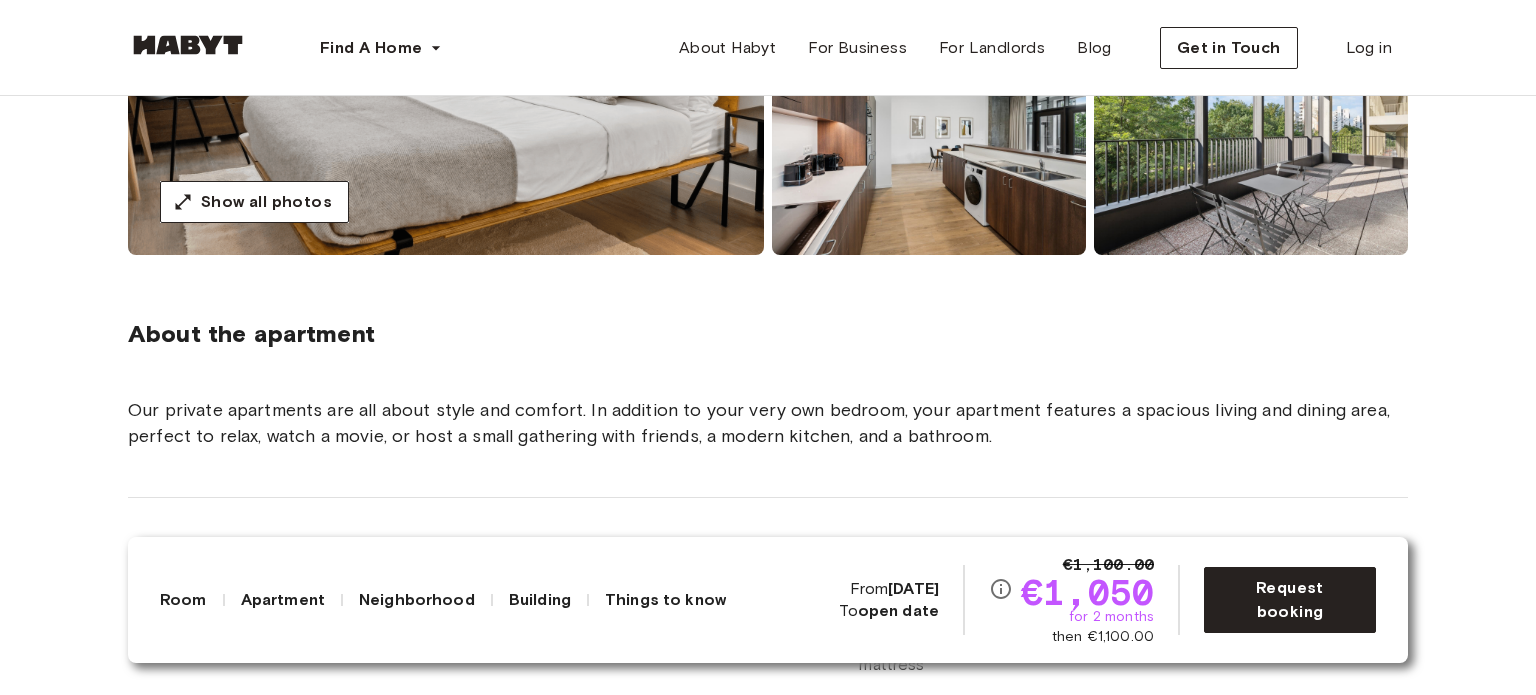scroll, scrollTop: 512, scrollLeft: 0, axis: vertical 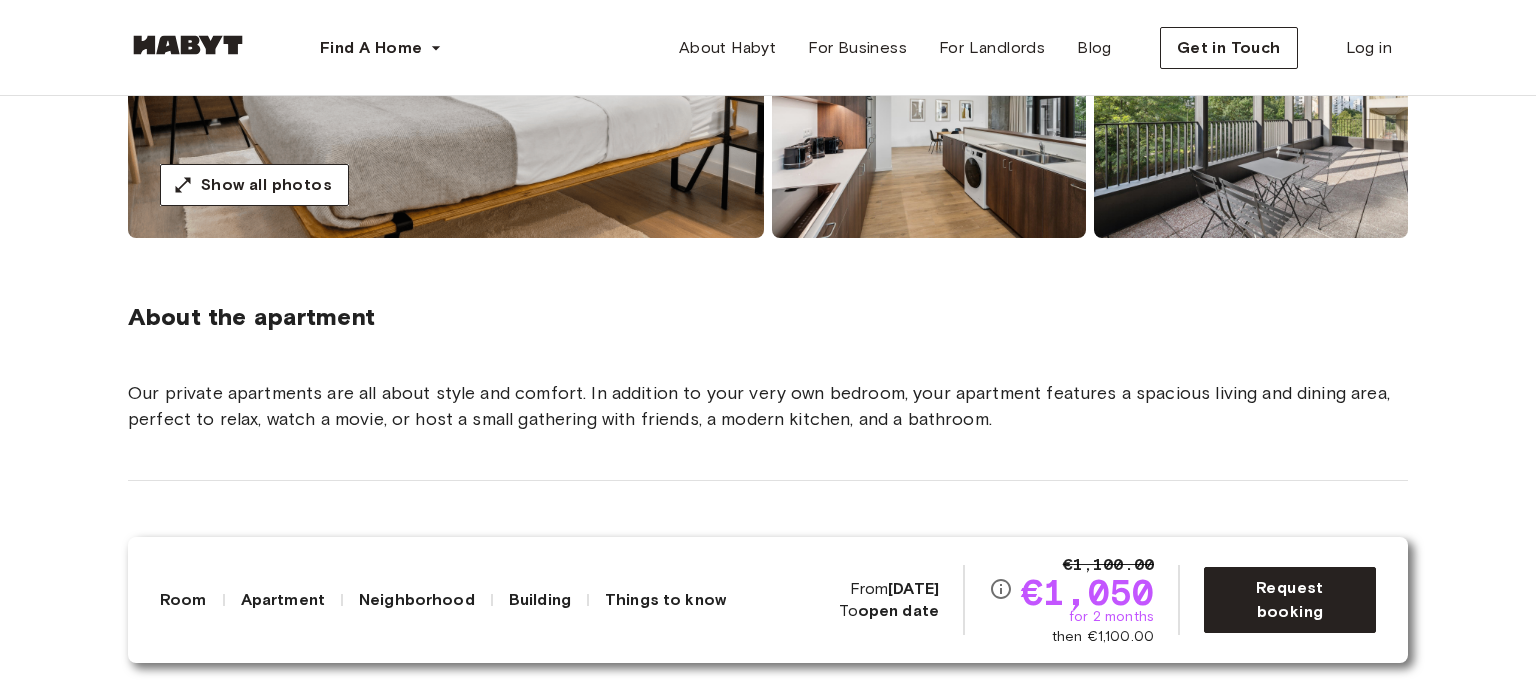 click on "Things to know" at bounding box center (665, 600) 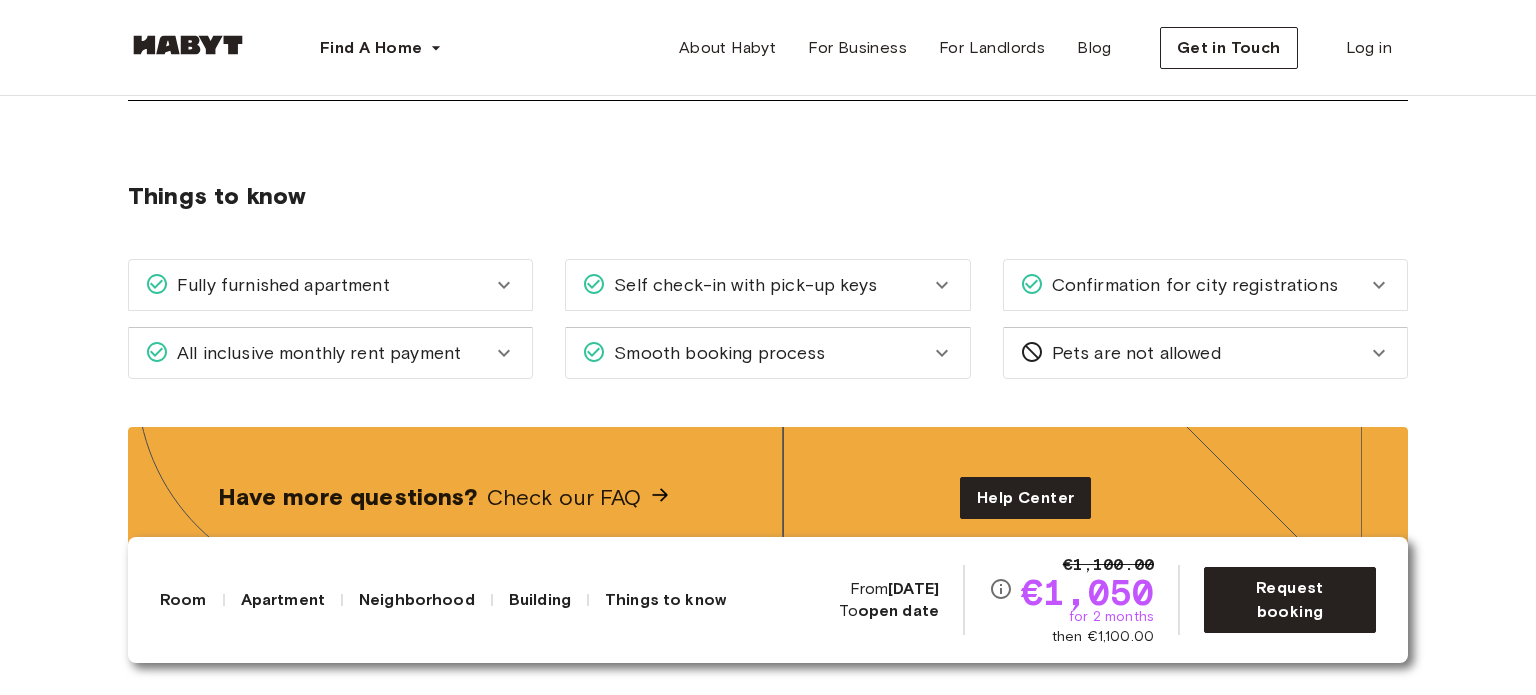 click on "Fully furnished apartment" at bounding box center (318, 285) 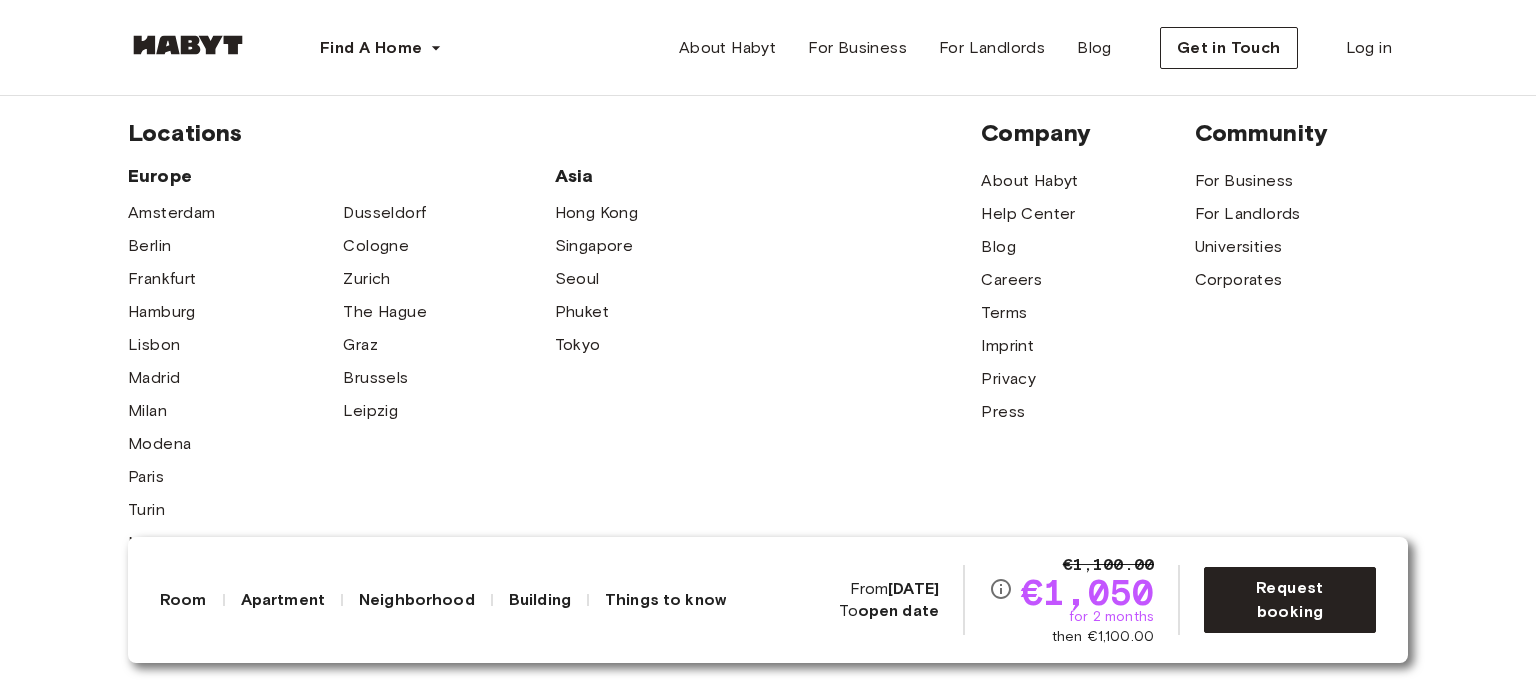 scroll, scrollTop: 5975, scrollLeft: 0, axis: vertical 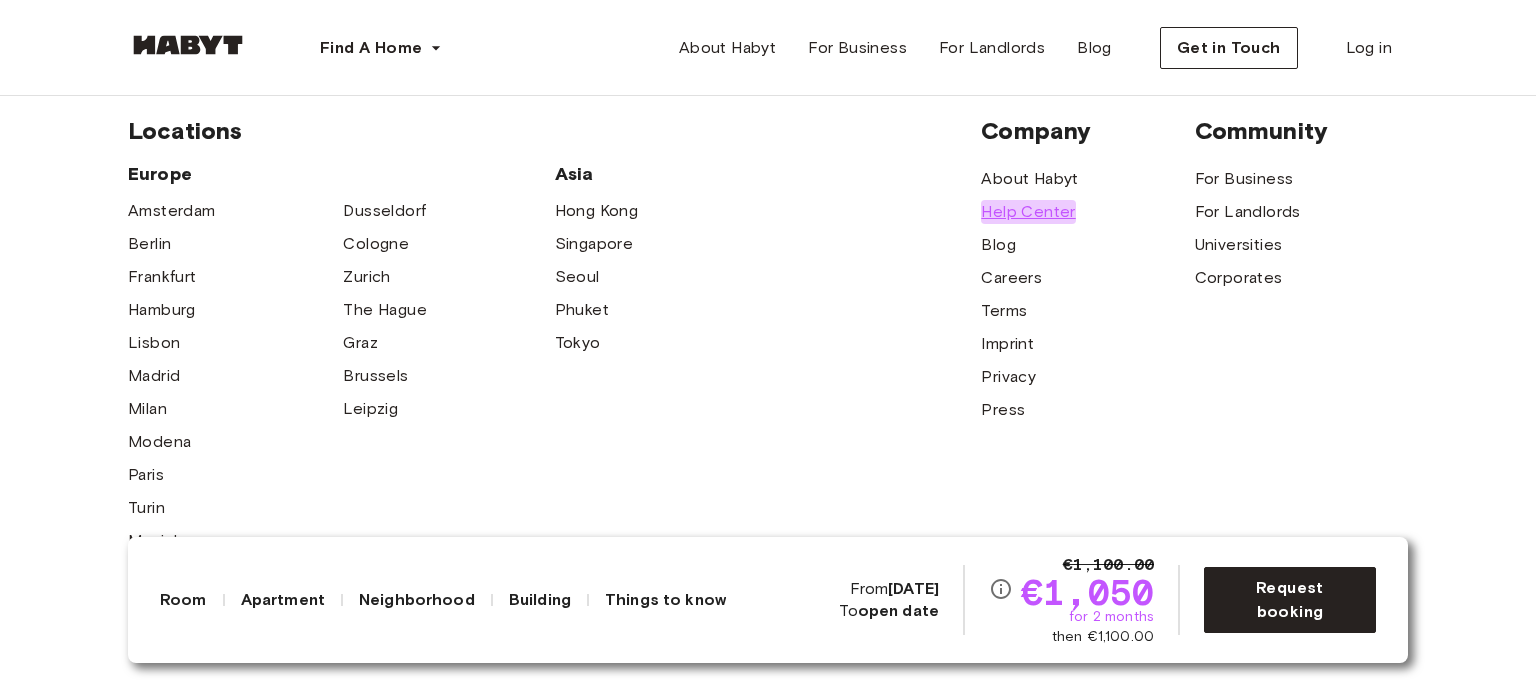 click on "Help Center" at bounding box center [1028, 212] 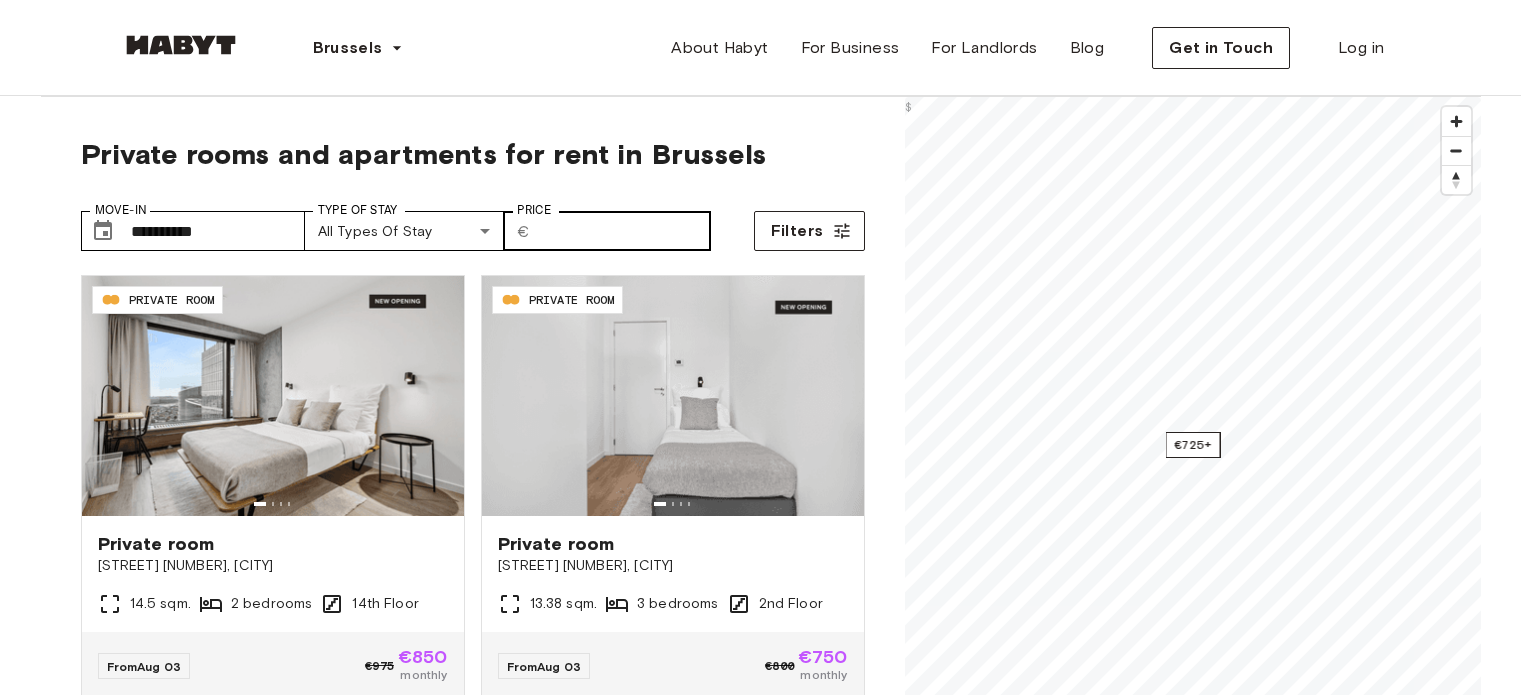 scroll, scrollTop: 0, scrollLeft: 0, axis: both 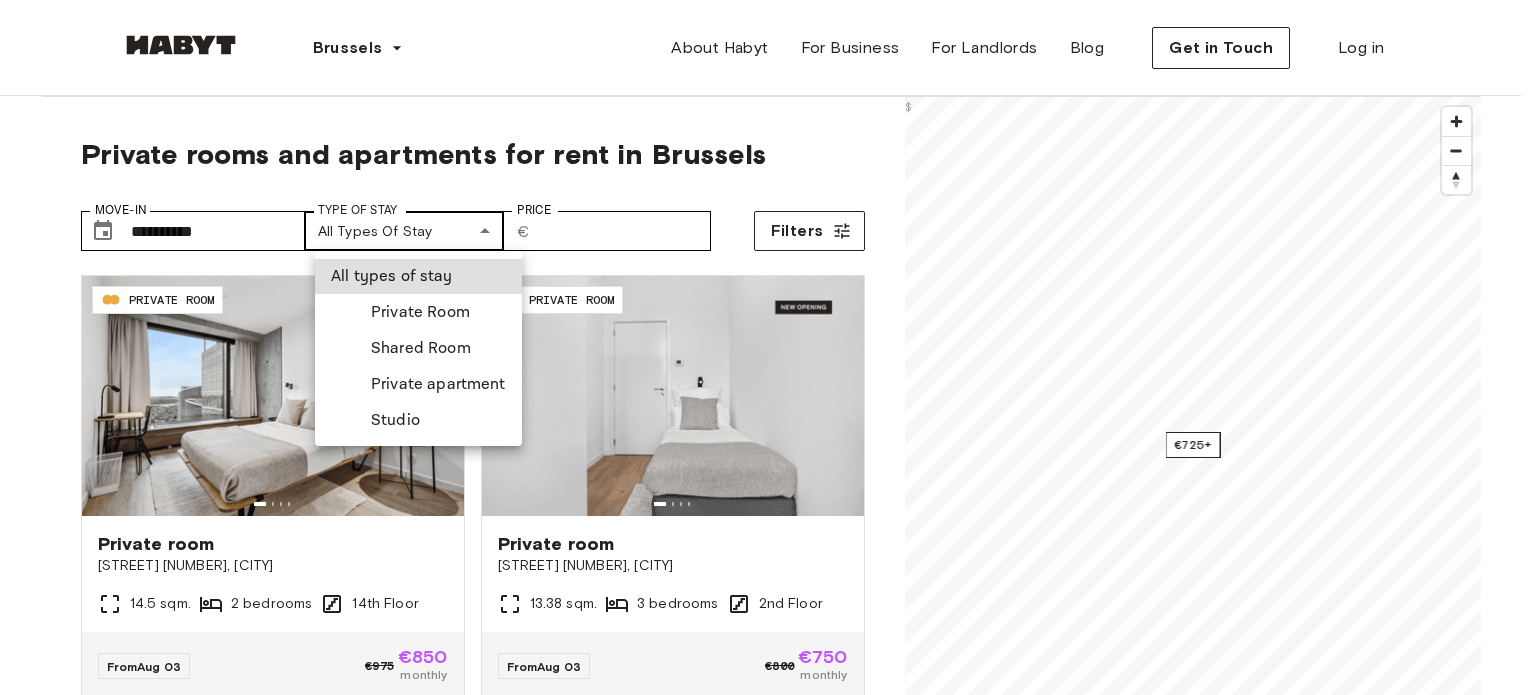 click on "**********" at bounding box center [768, 2431] 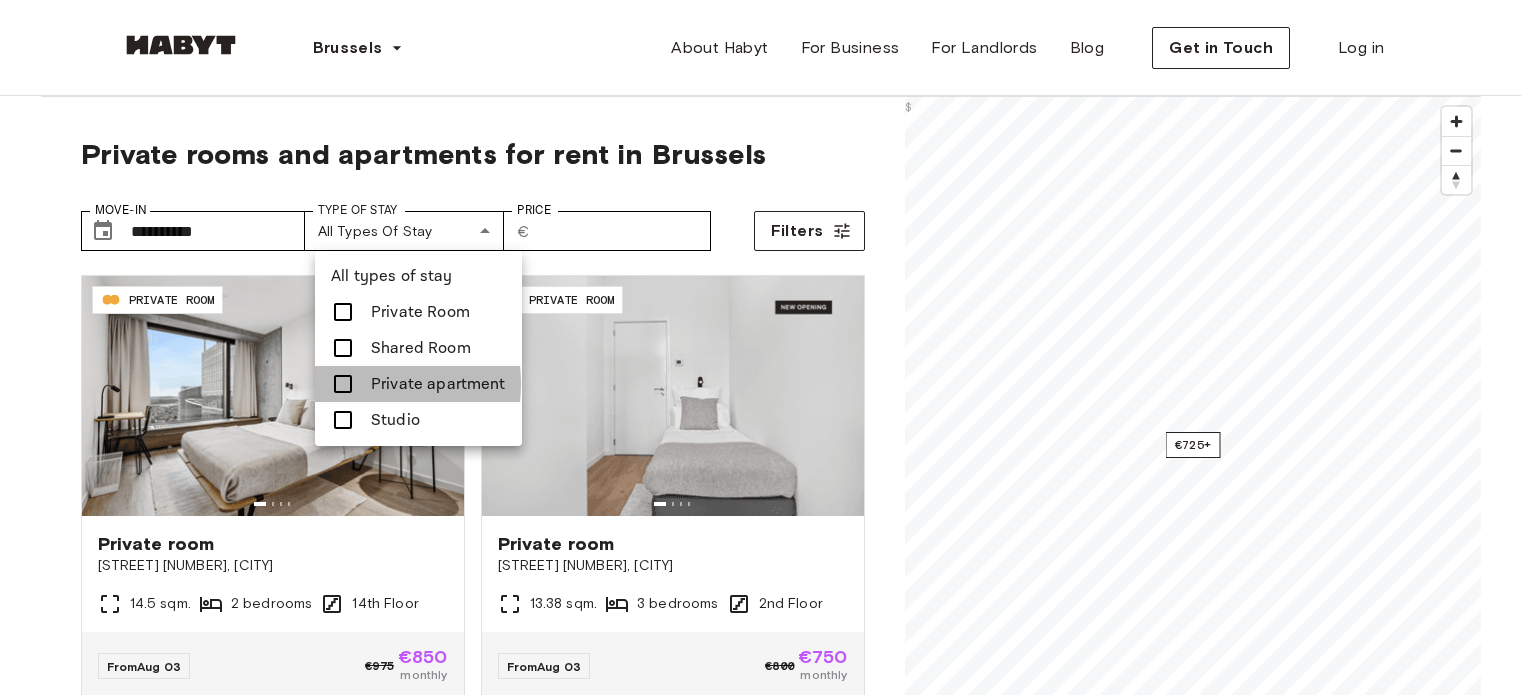 click at bounding box center (343, 384) 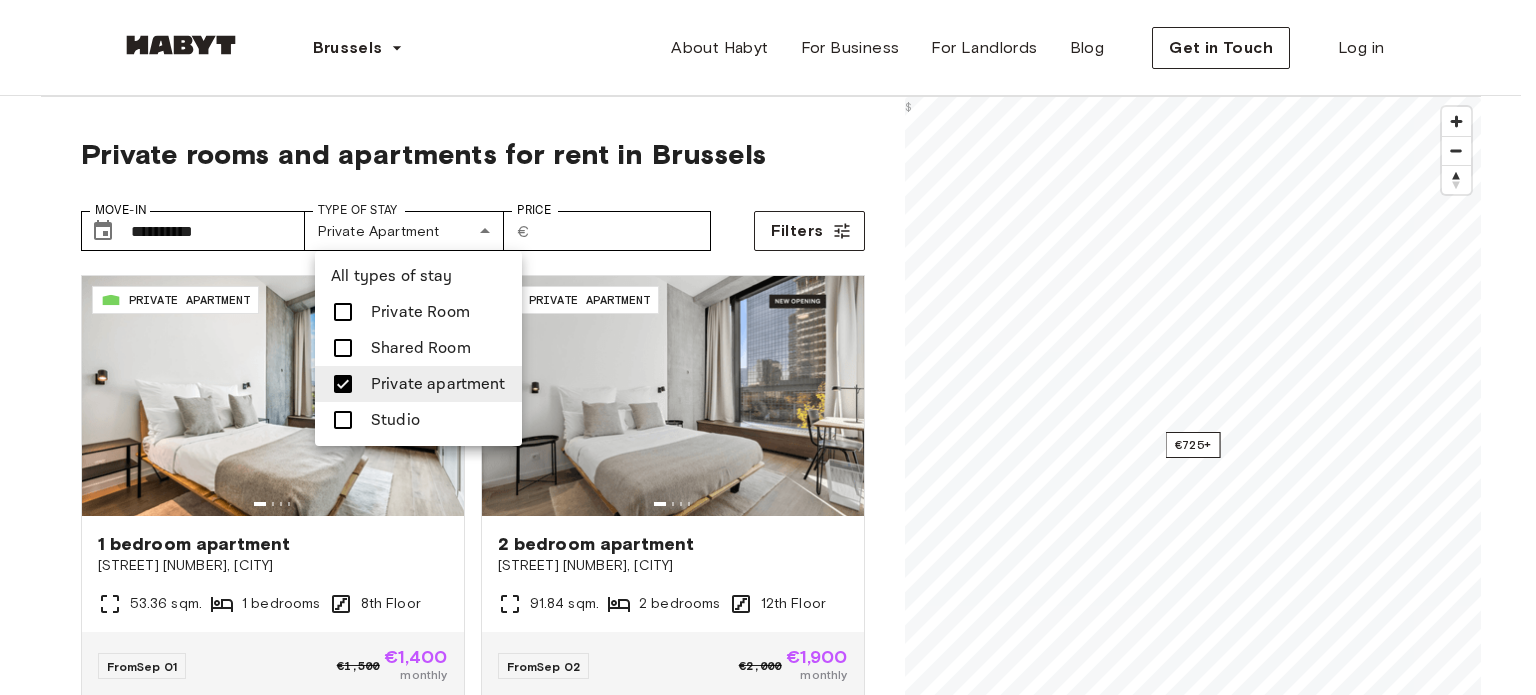 click at bounding box center [768, 347] 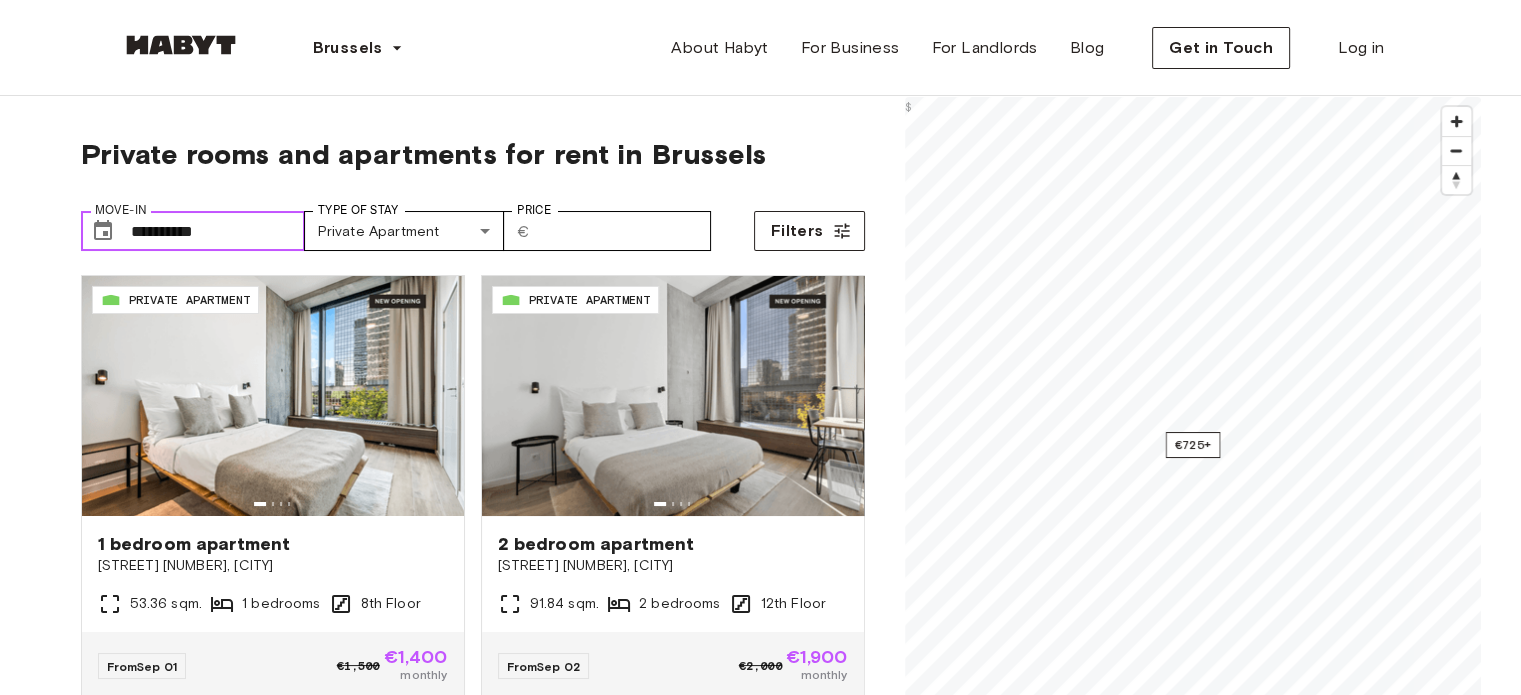 click on "**********" at bounding box center (218, 231) 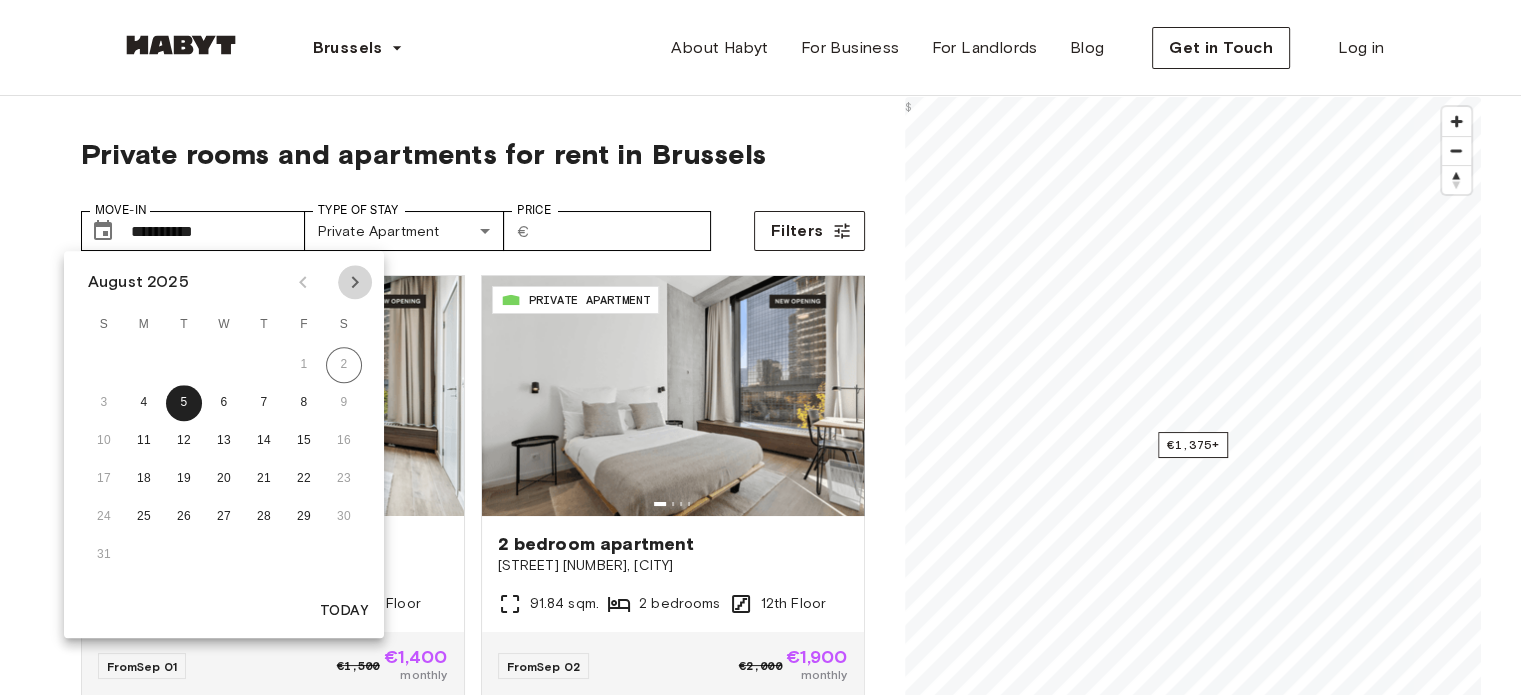 click 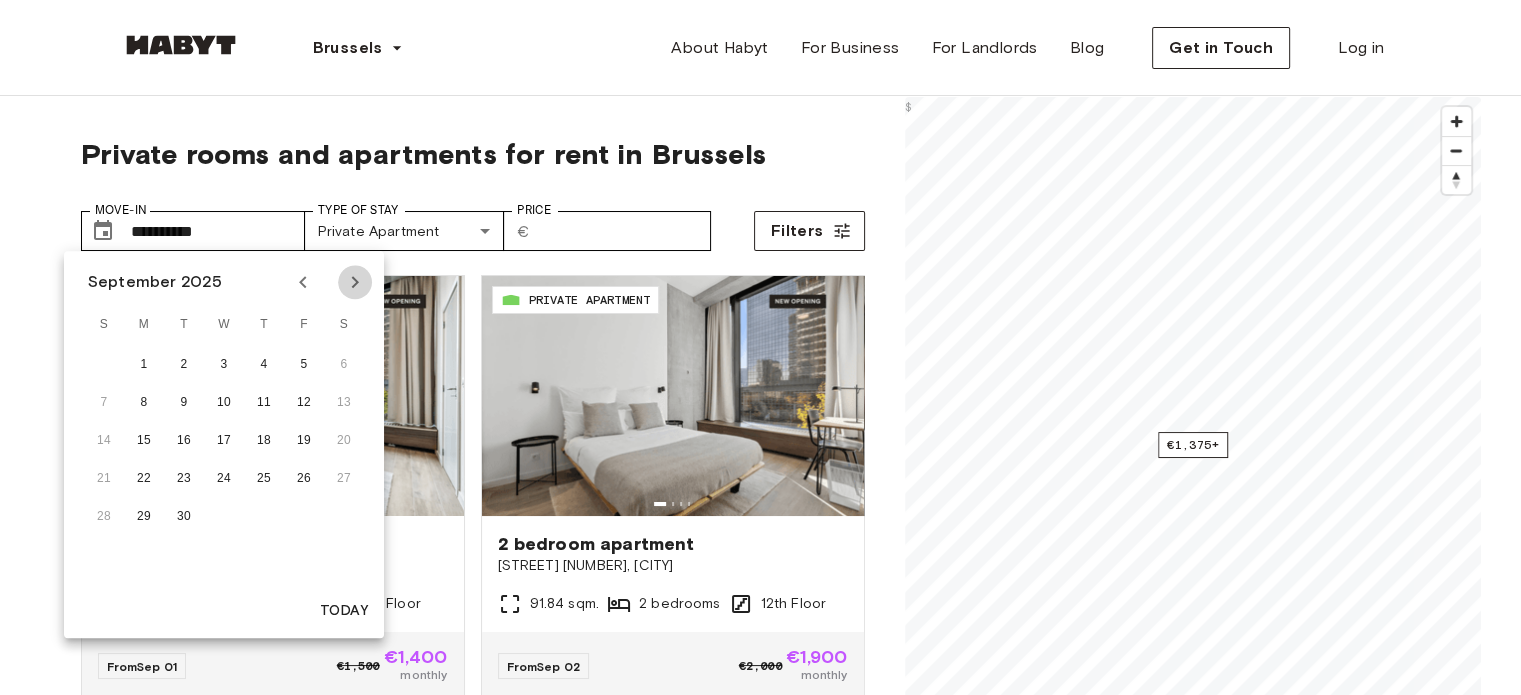 click 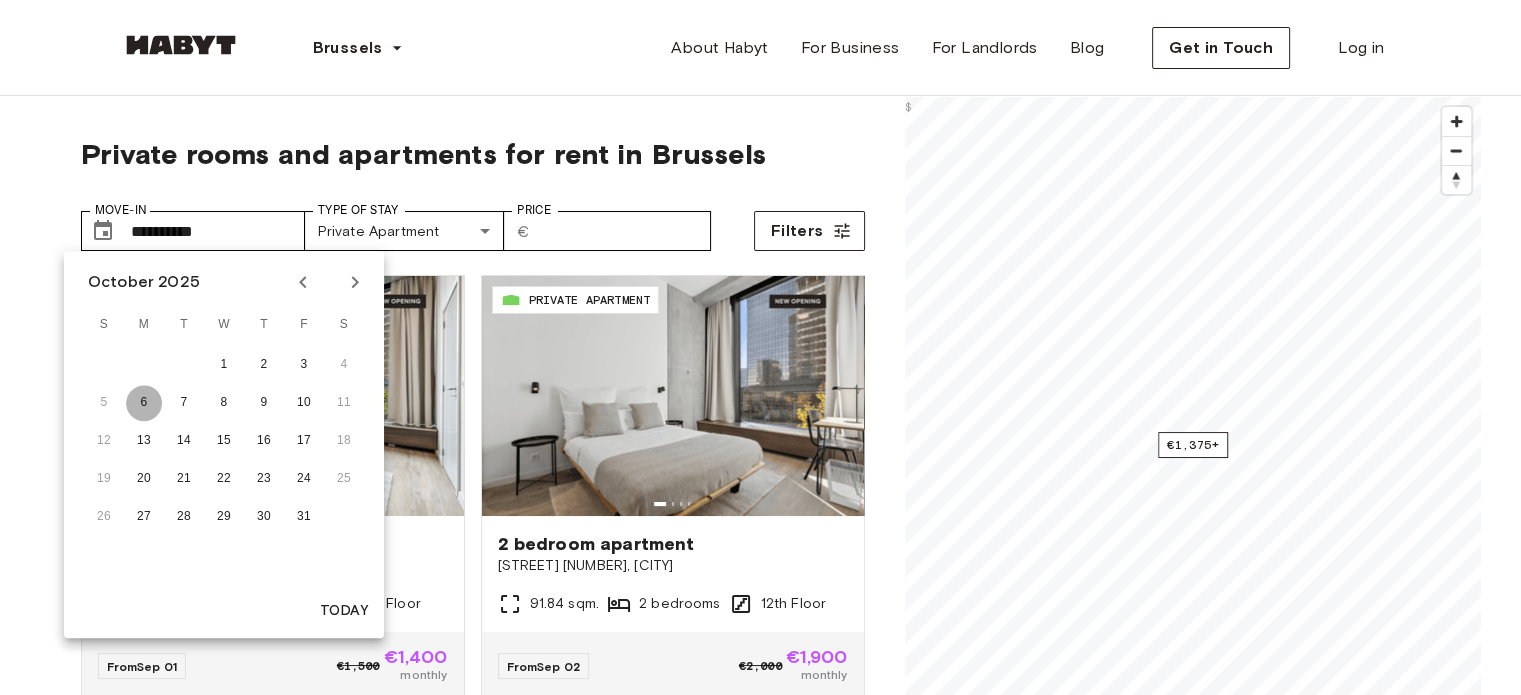 click on "6" at bounding box center [144, 403] 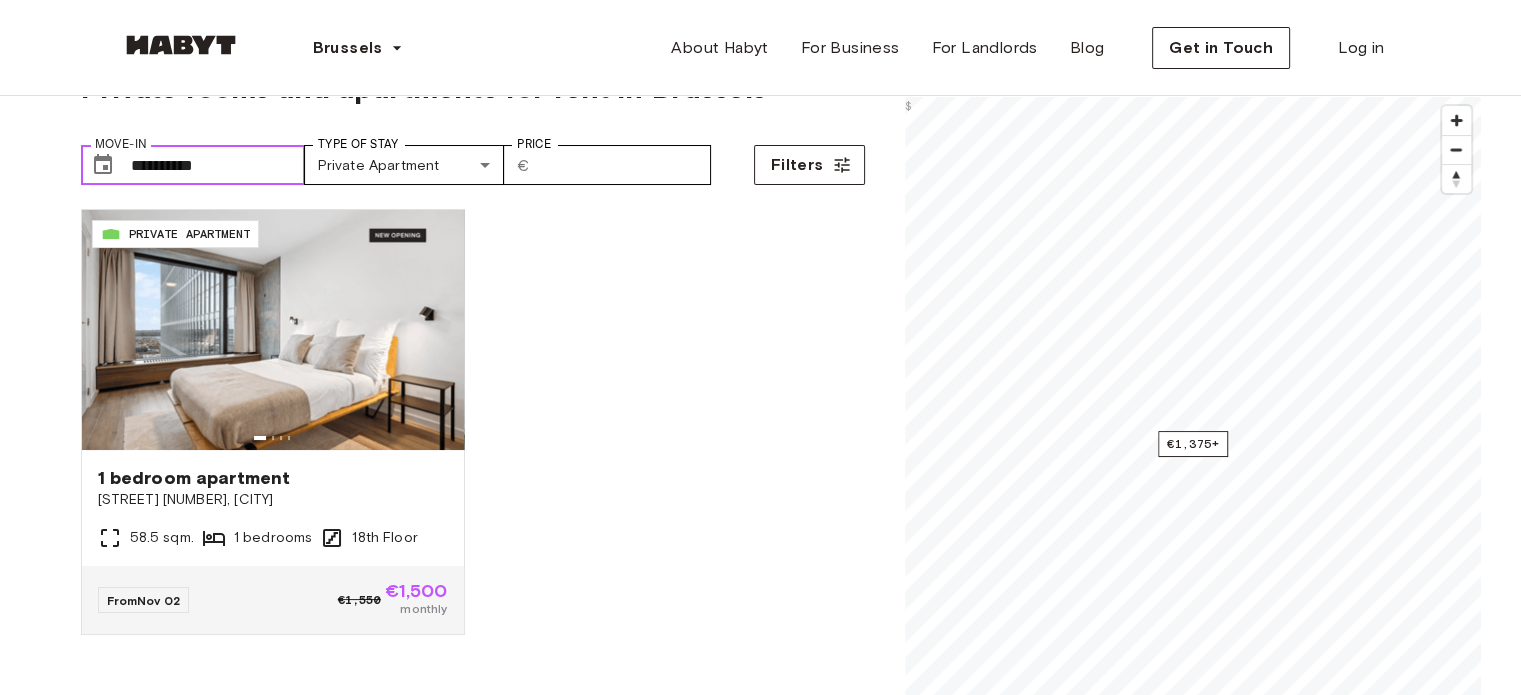 scroll, scrollTop: 67, scrollLeft: 0, axis: vertical 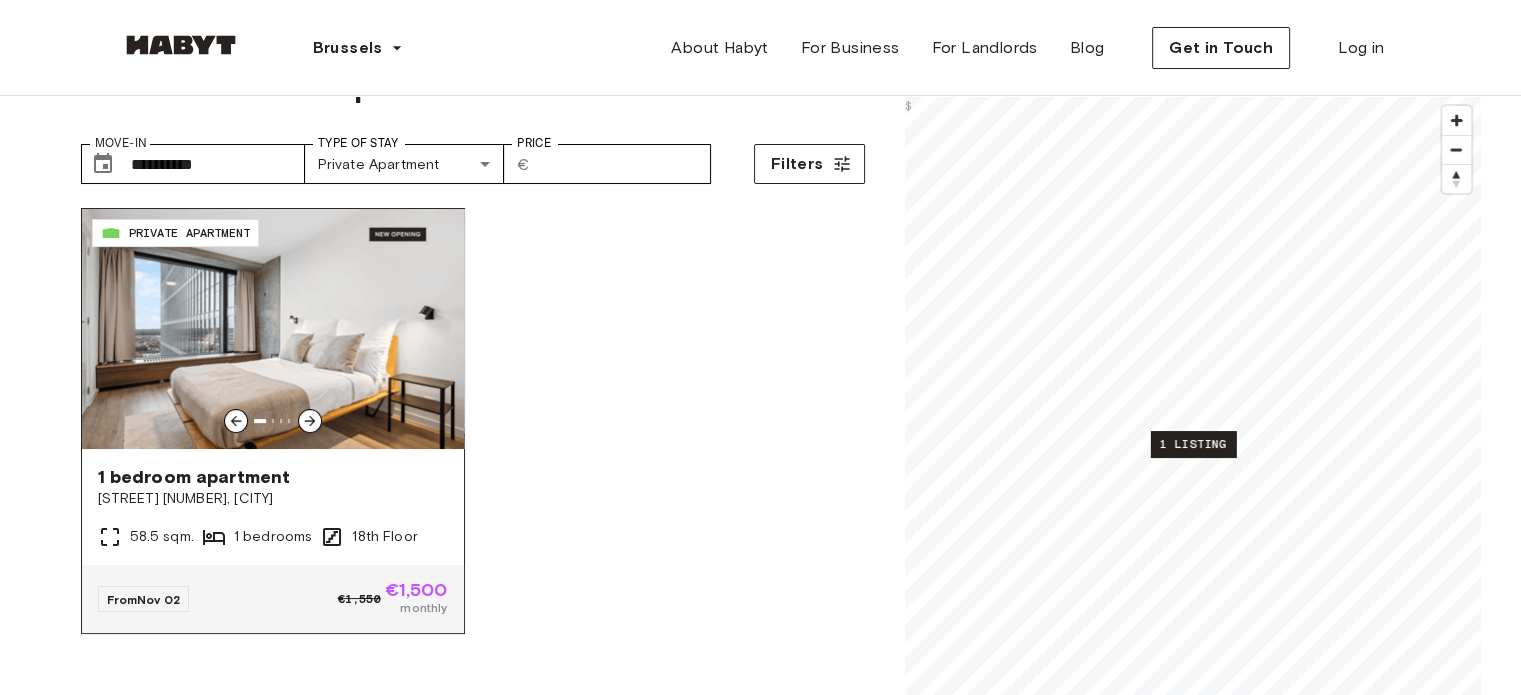 click 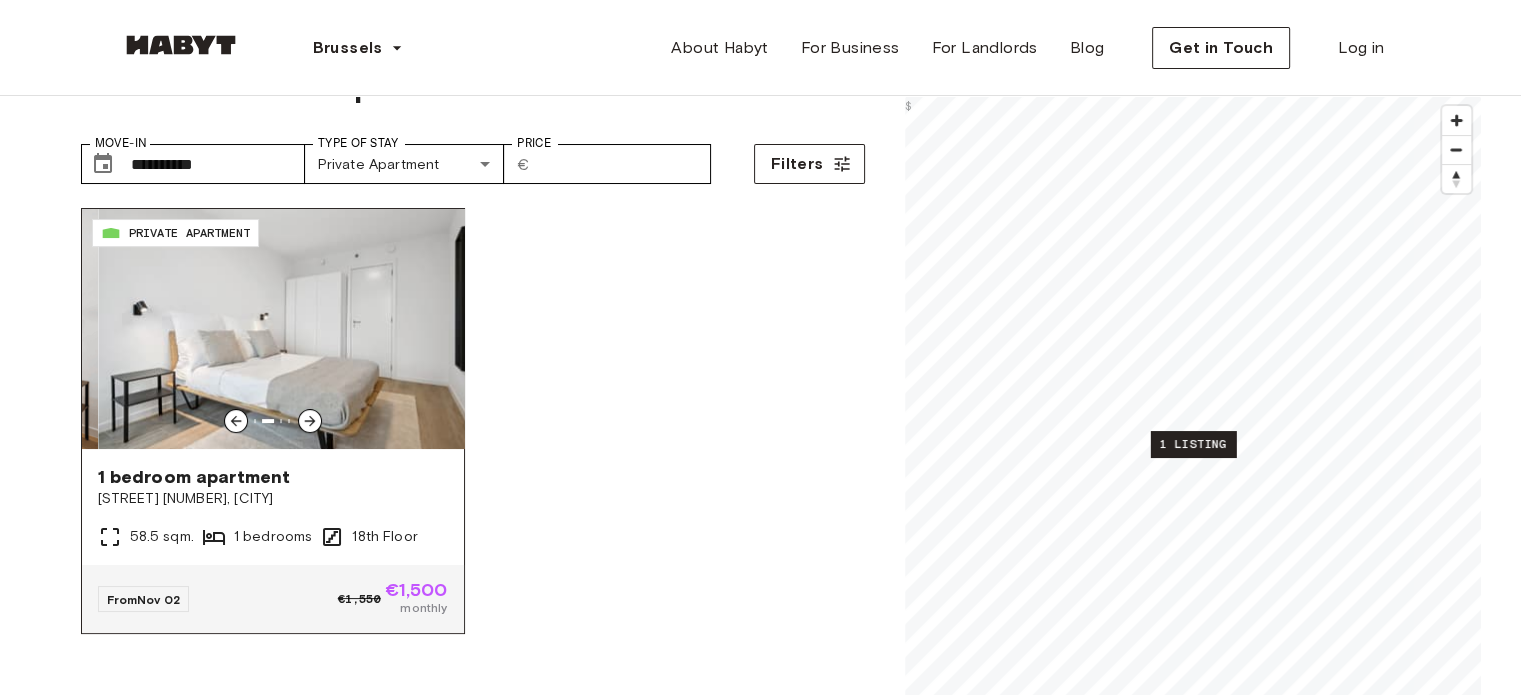 click 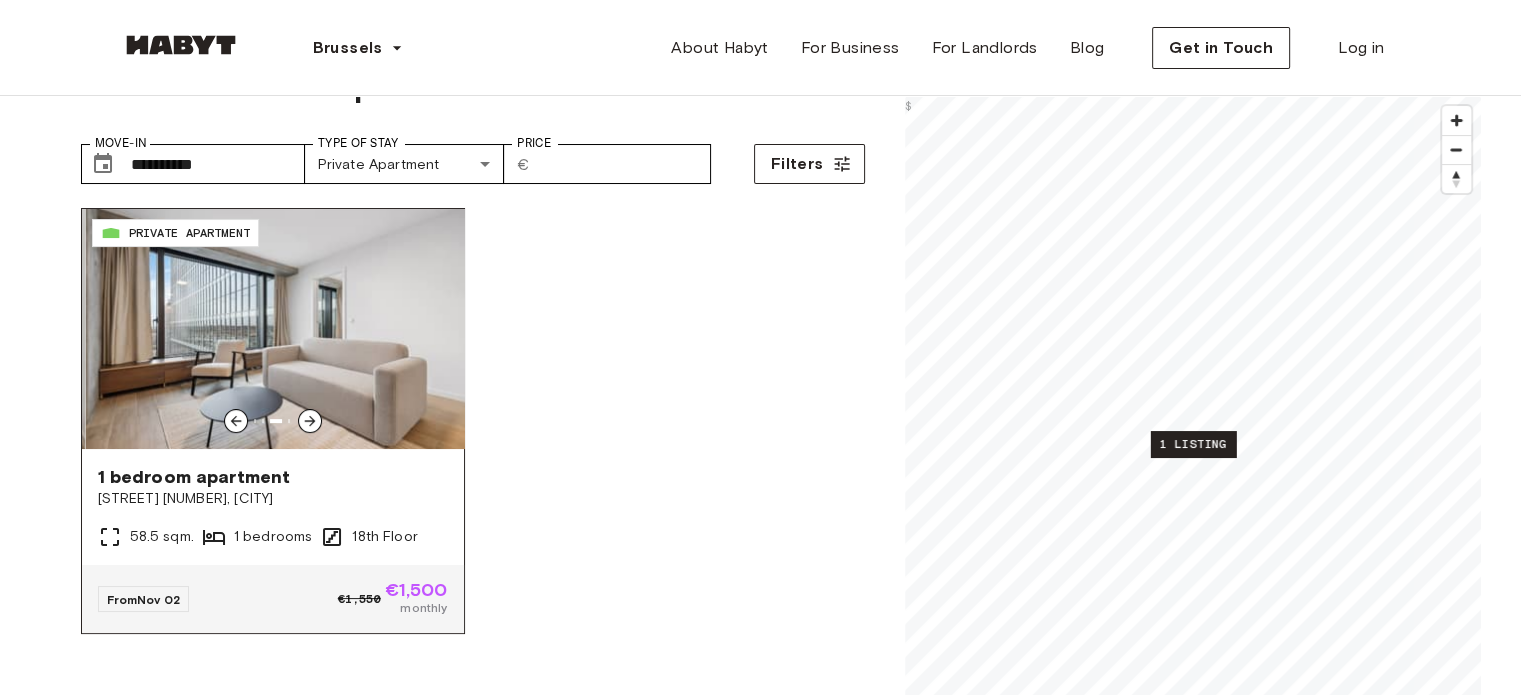 click 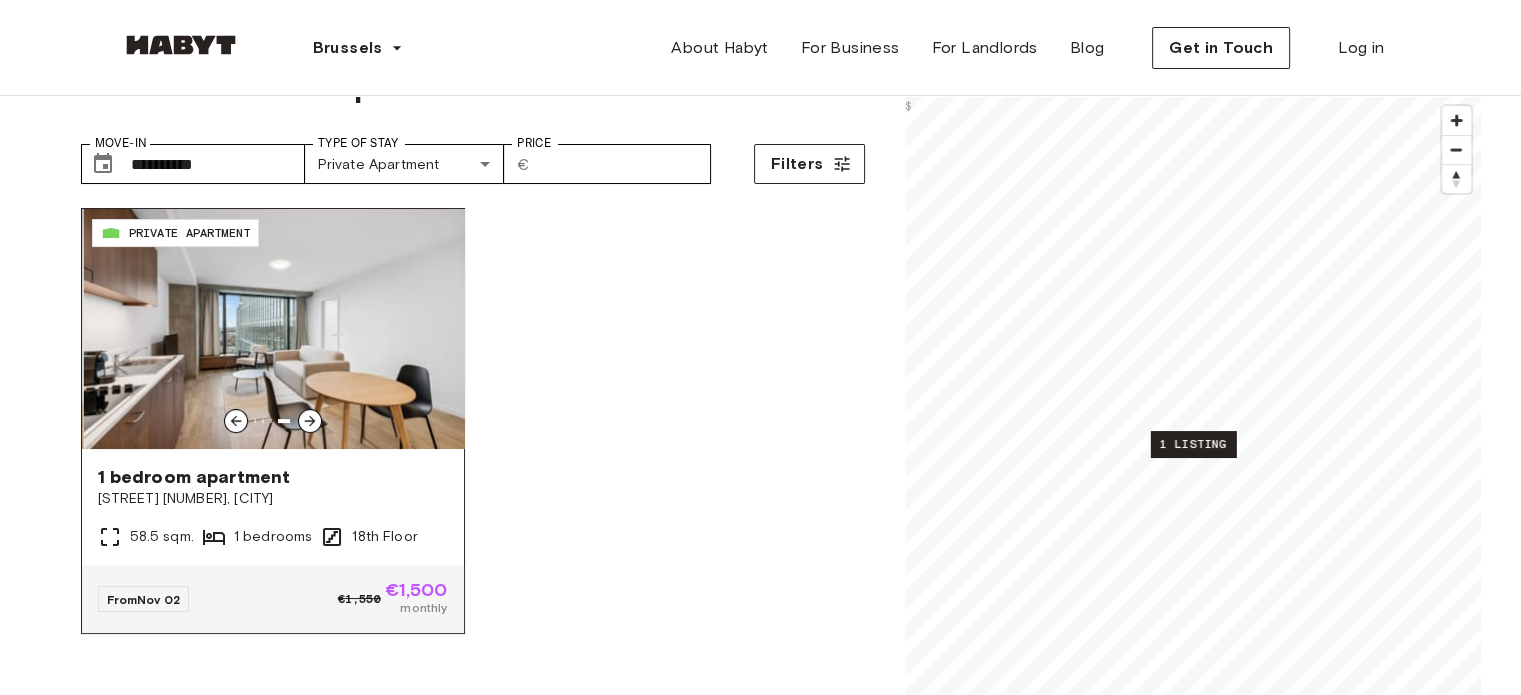 click 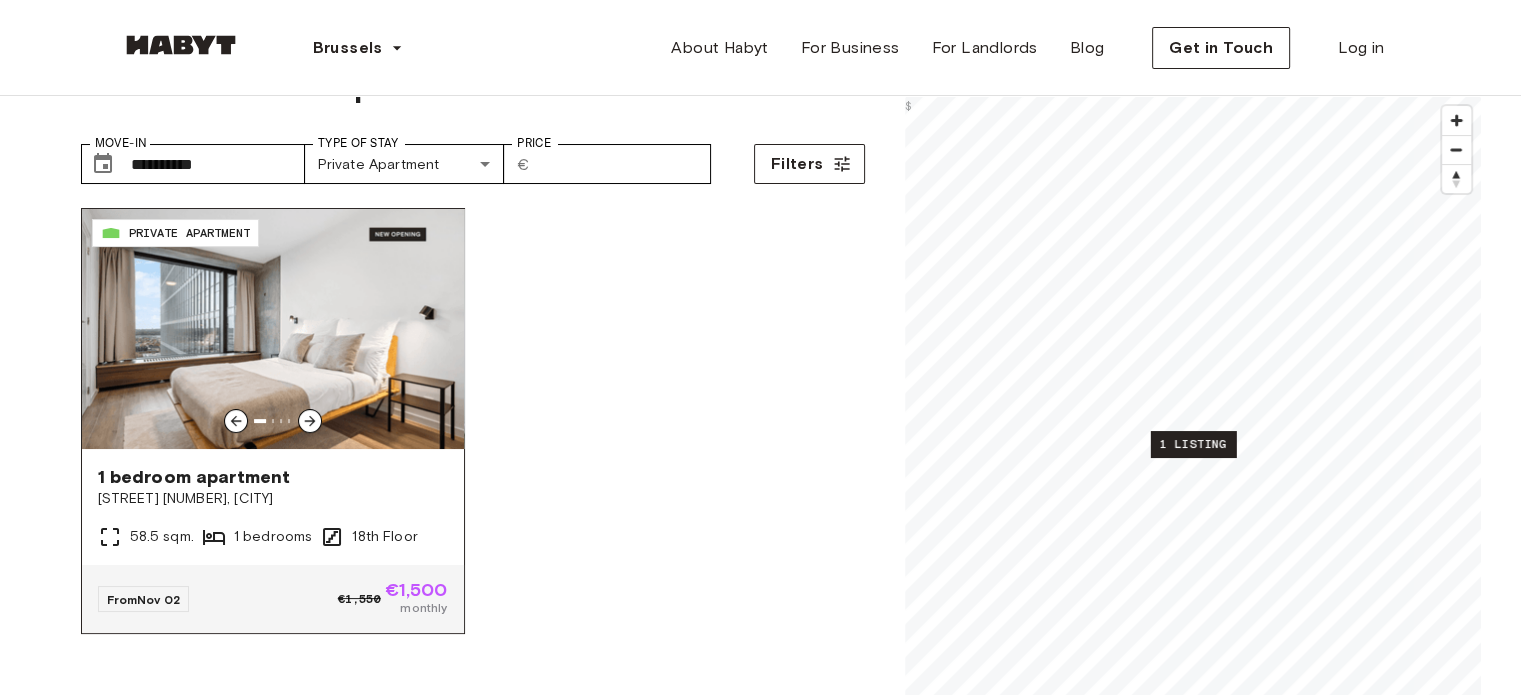 click 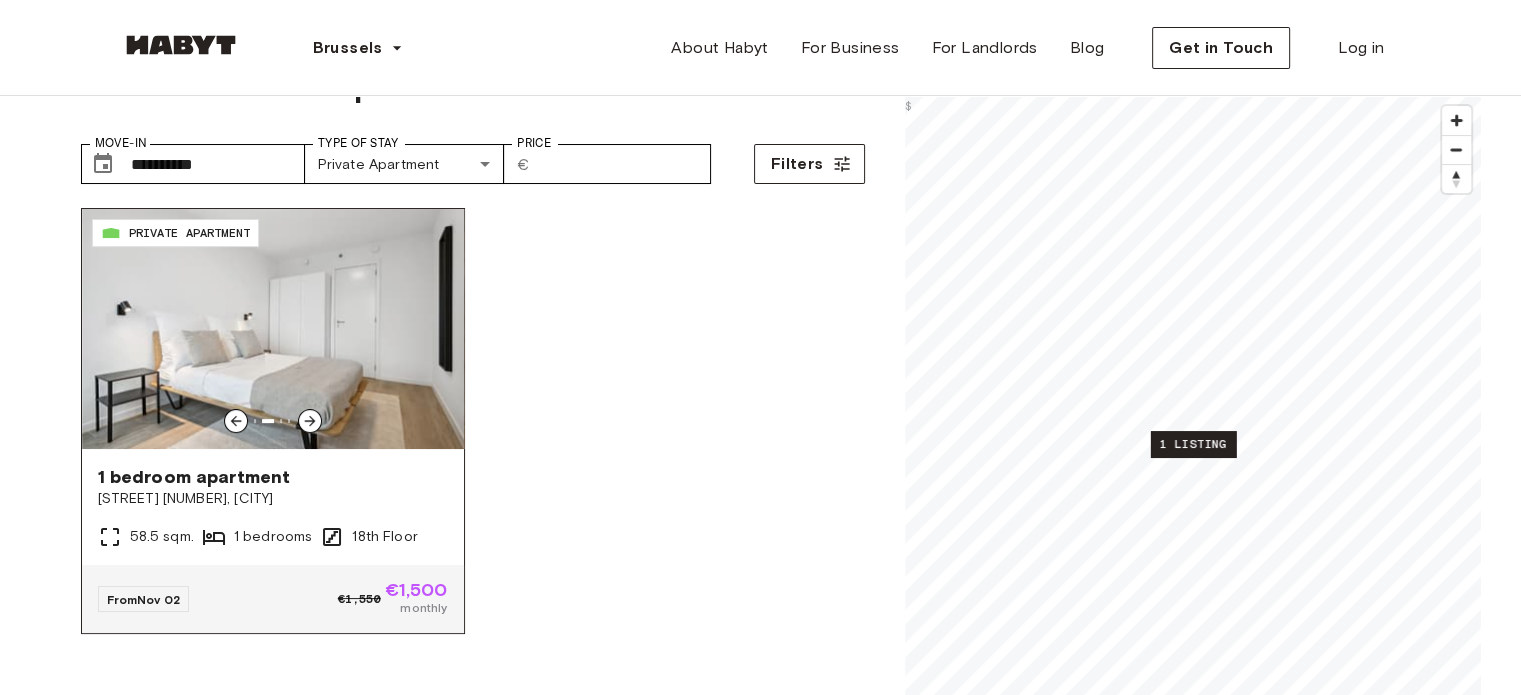 click 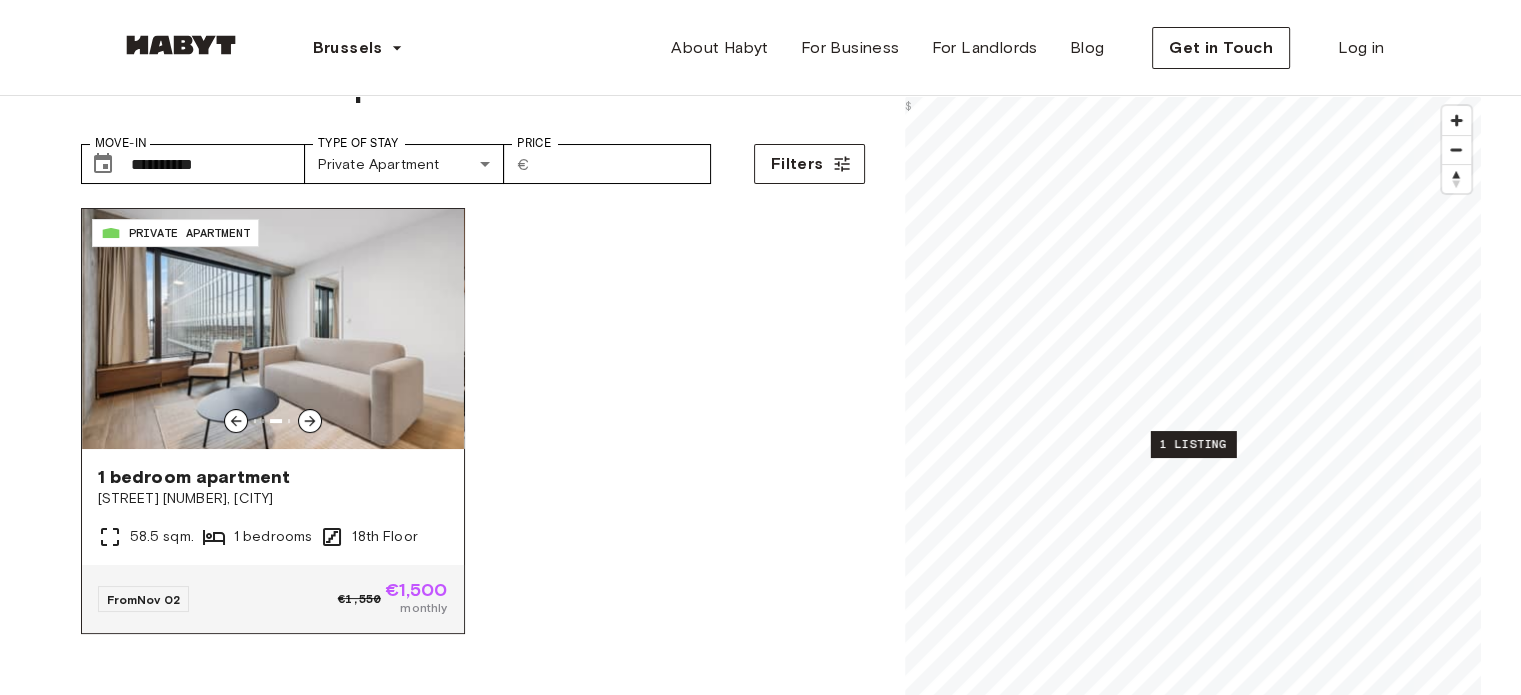 click 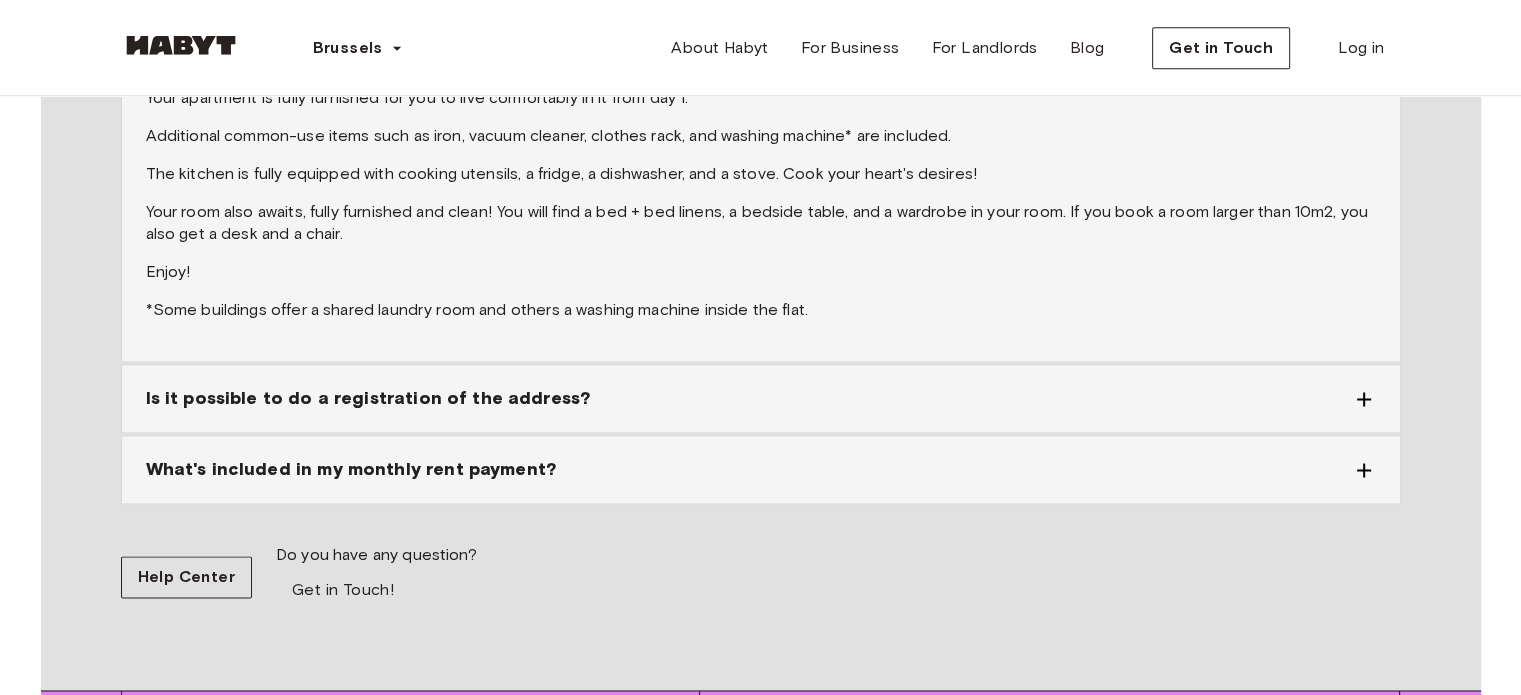 scroll, scrollTop: 2636, scrollLeft: 0, axis: vertical 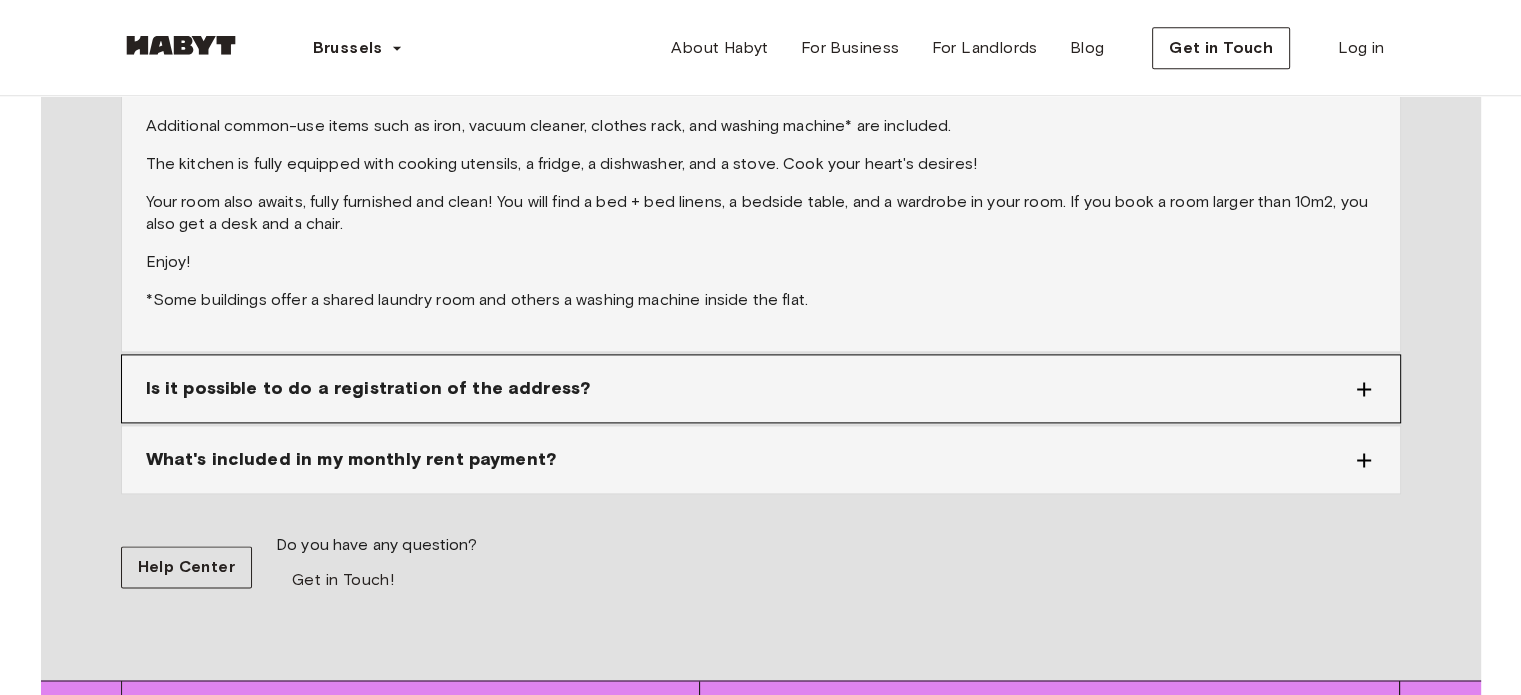 click on "Is it possible to do a registration of the address?" at bounding box center [749, 388] 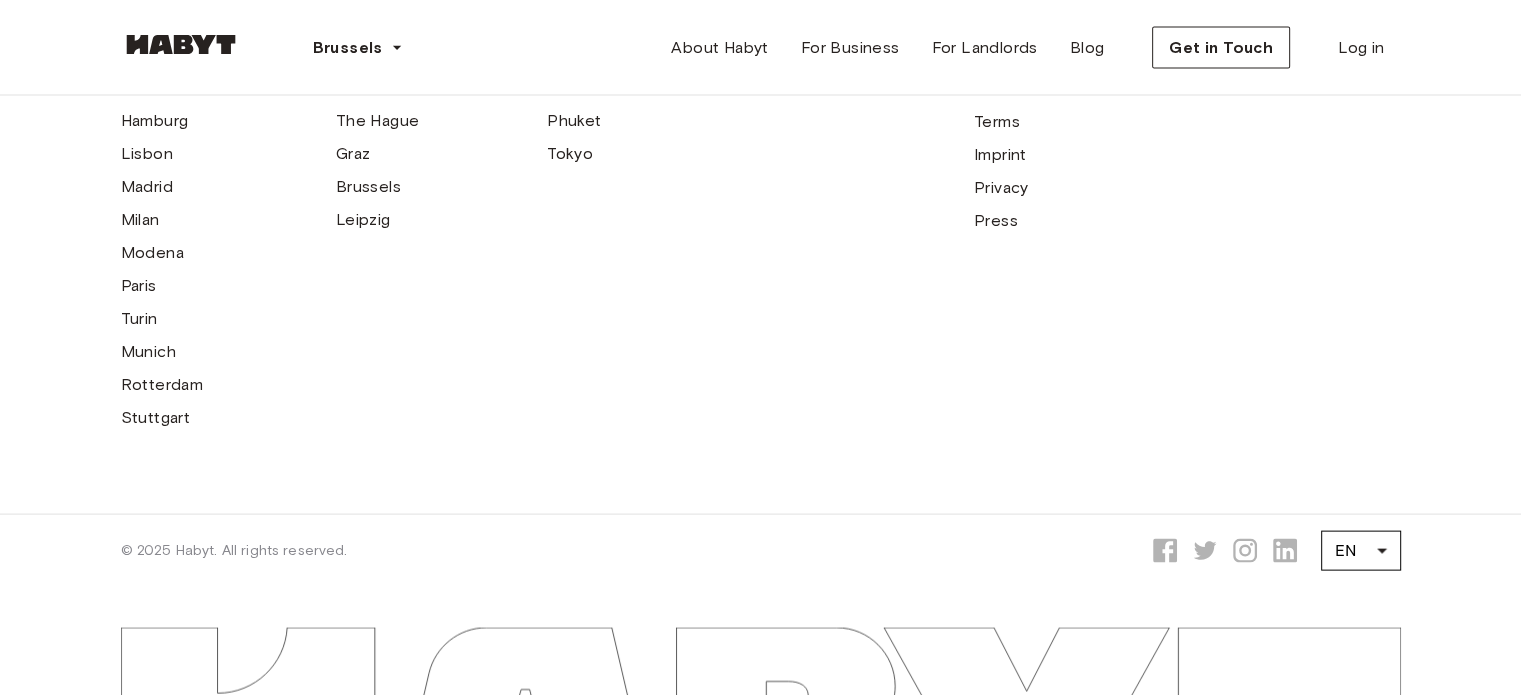 scroll, scrollTop: 4018, scrollLeft: 0, axis: vertical 